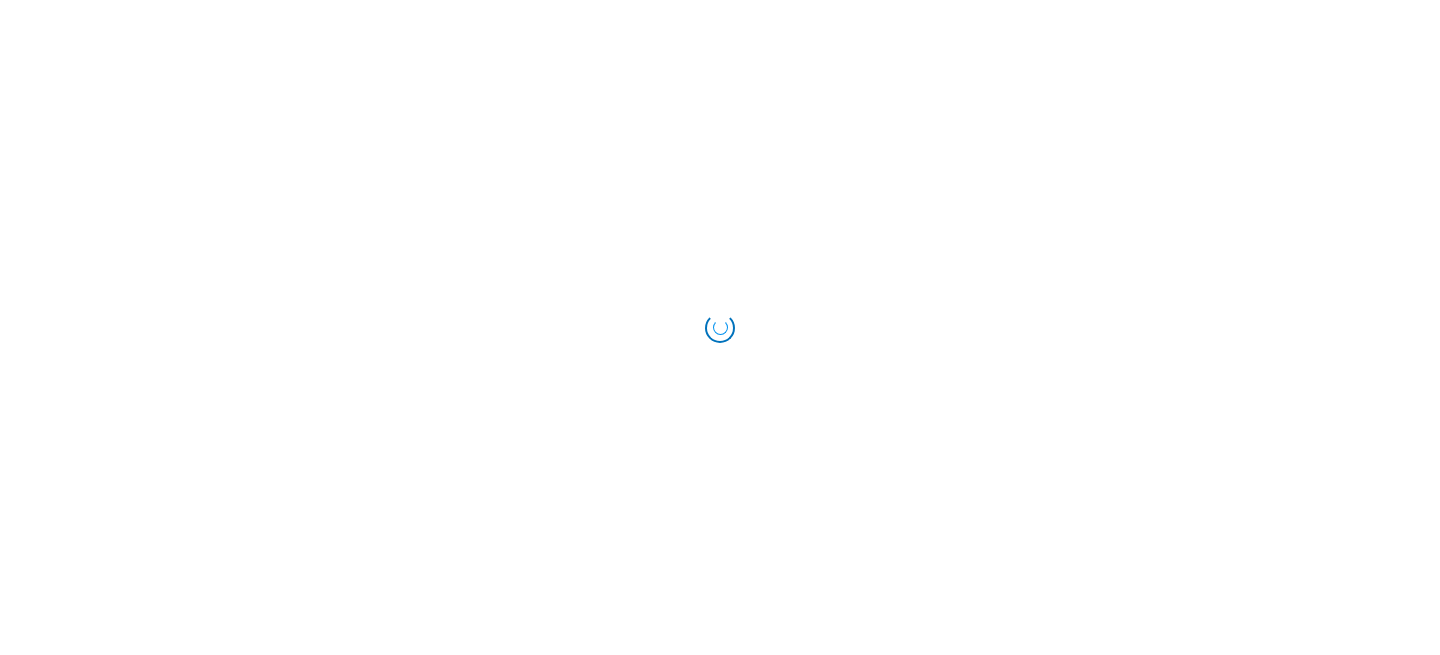 scroll, scrollTop: 0, scrollLeft: 0, axis: both 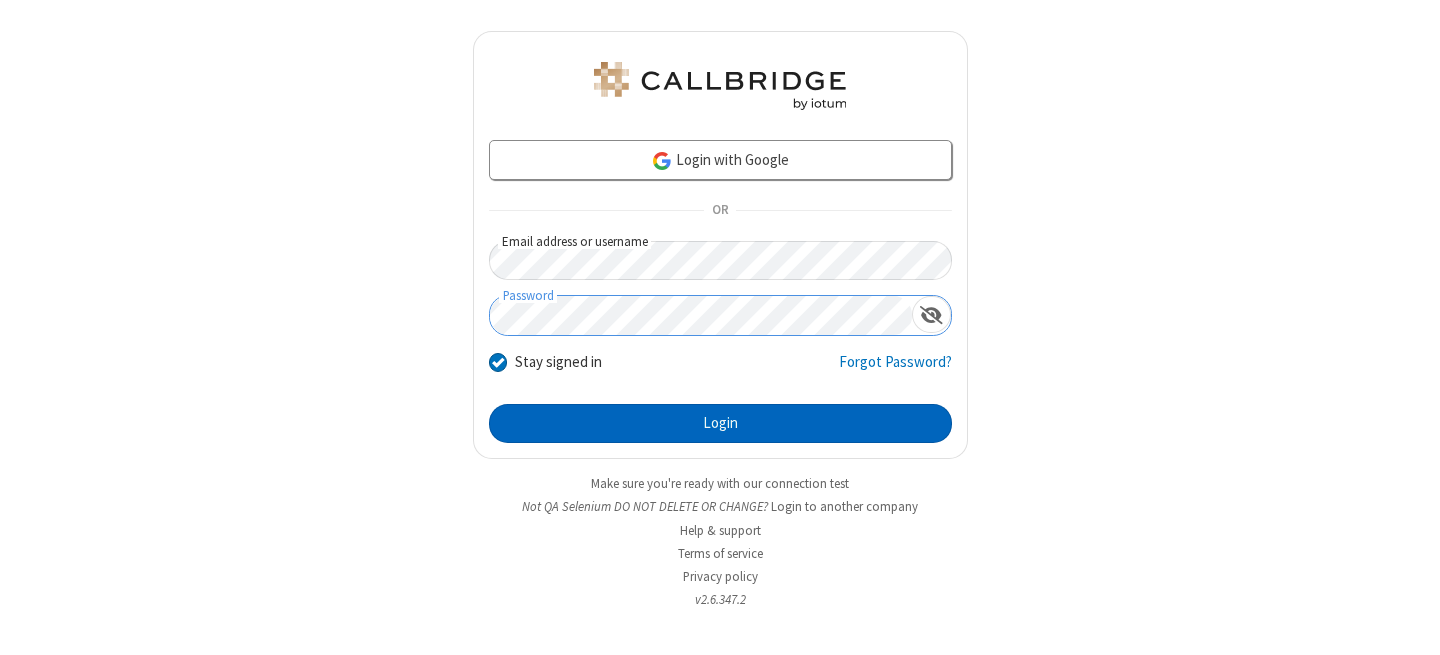 click on "Login" at bounding box center (720, 424) 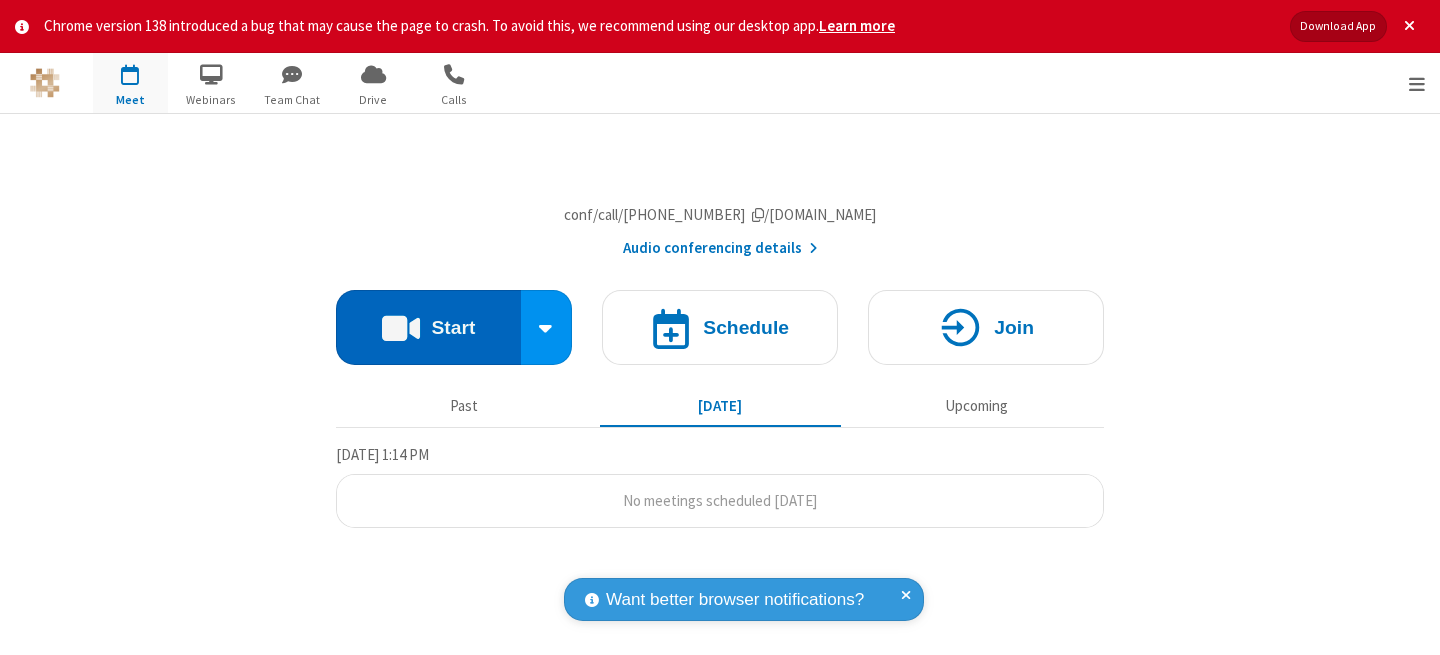 click on "Start" at bounding box center [428, 327] 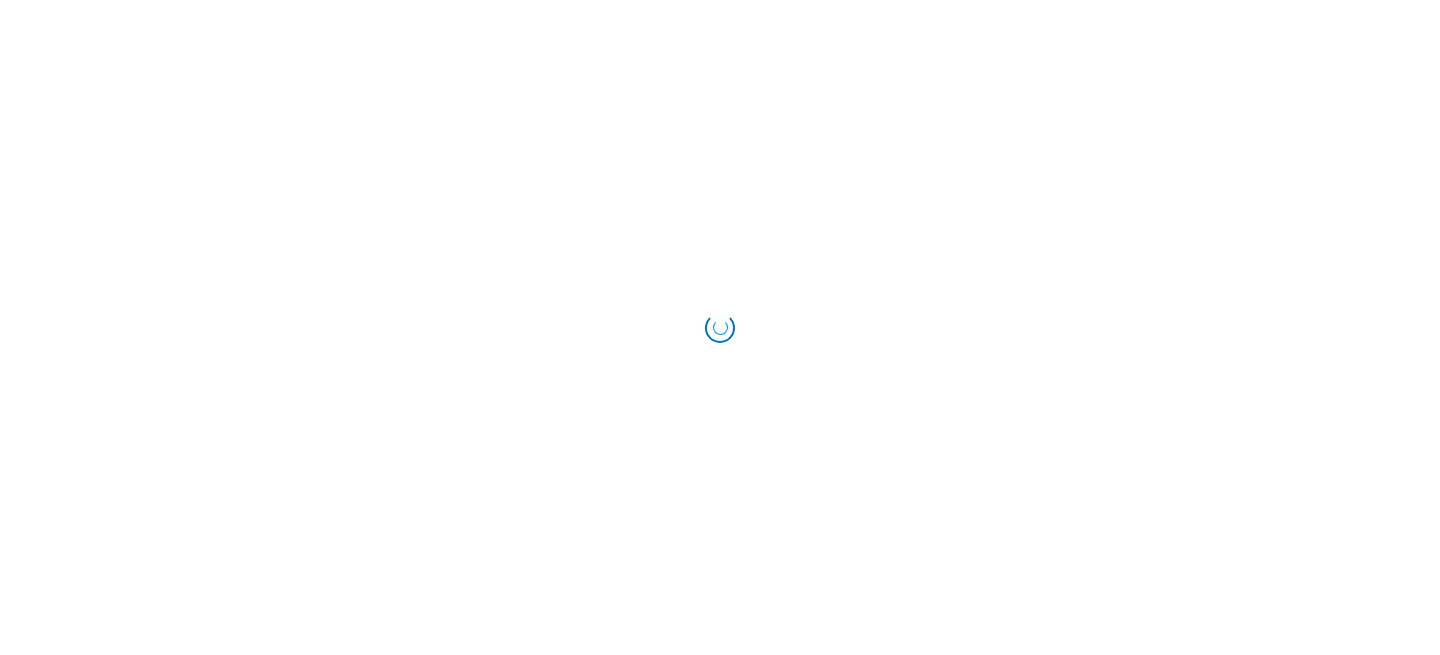 scroll, scrollTop: 0, scrollLeft: 0, axis: both 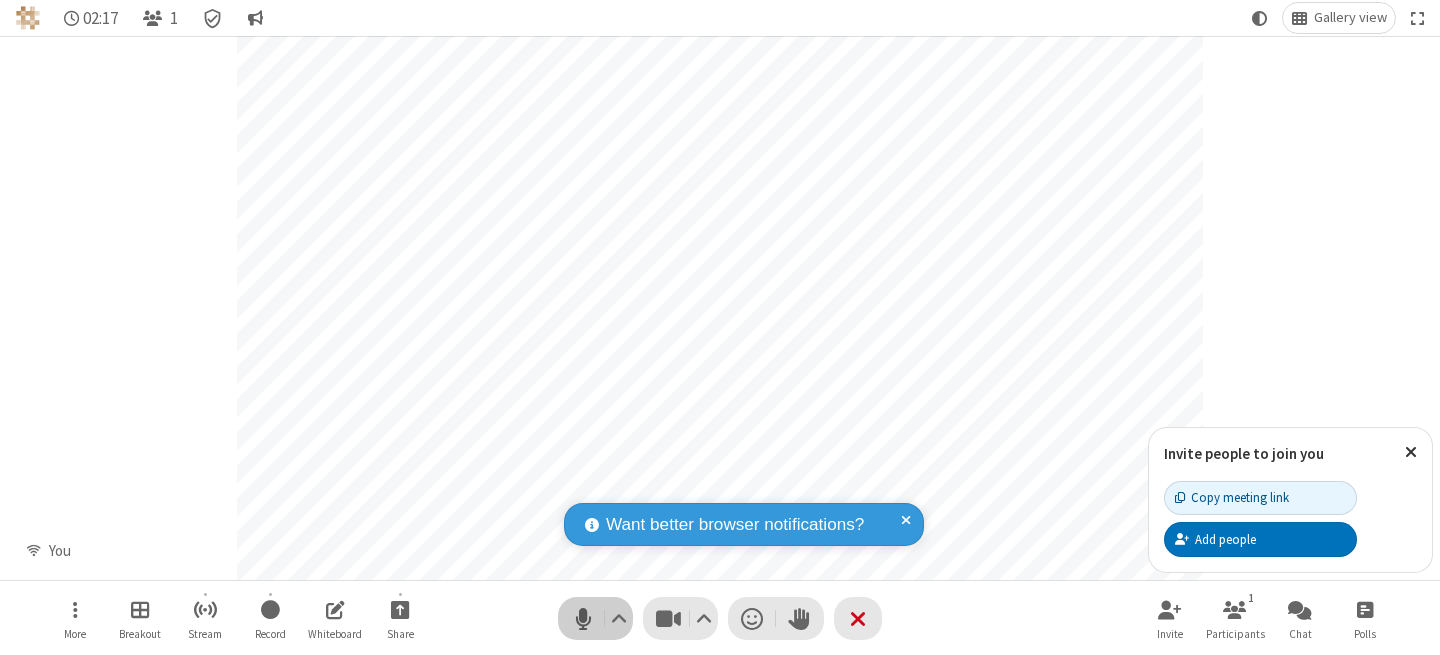 click at bounding box center (583, 618) 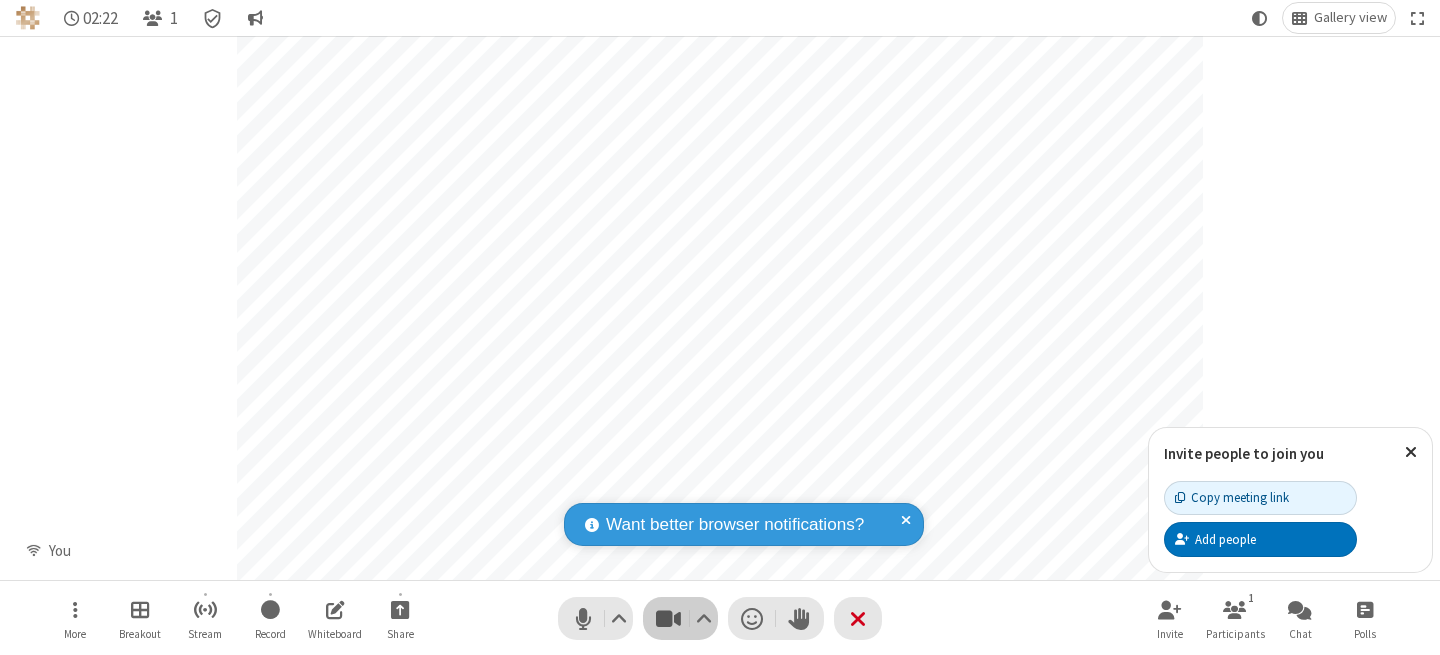 click at bounding box center (668, 618) 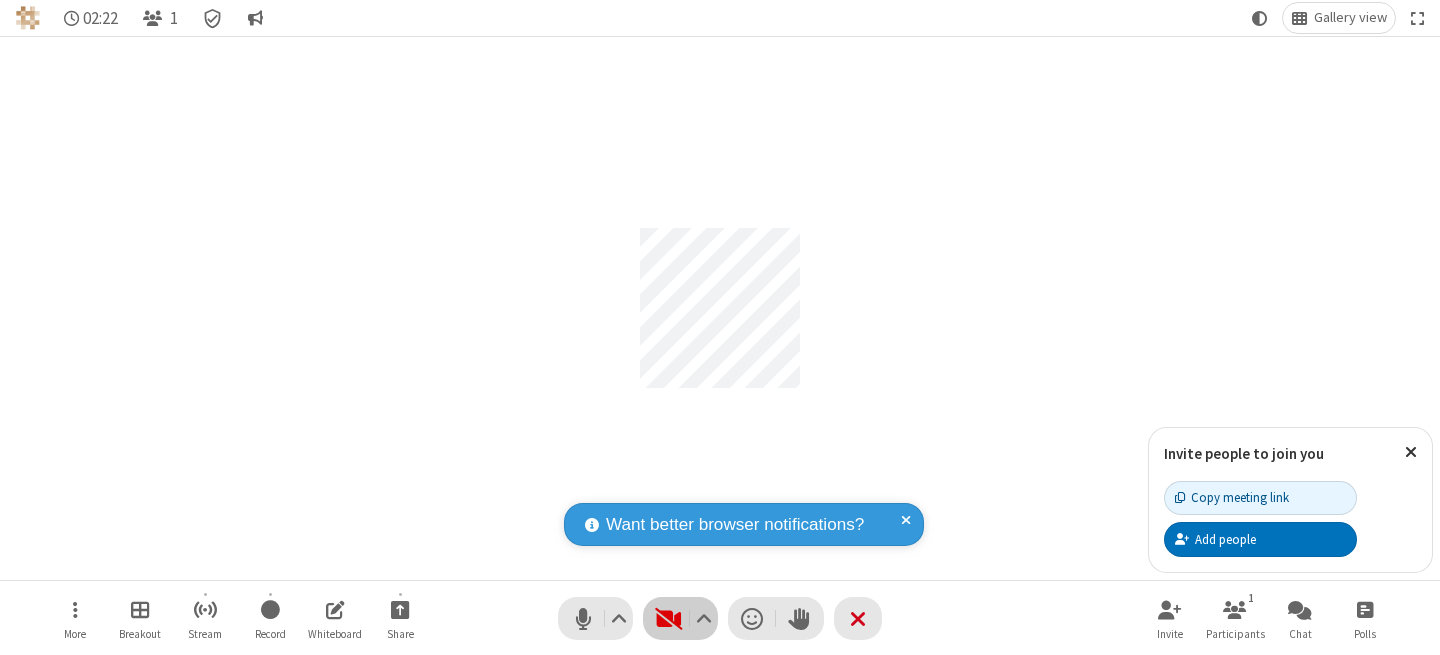 click at bounding box center [668, 618] 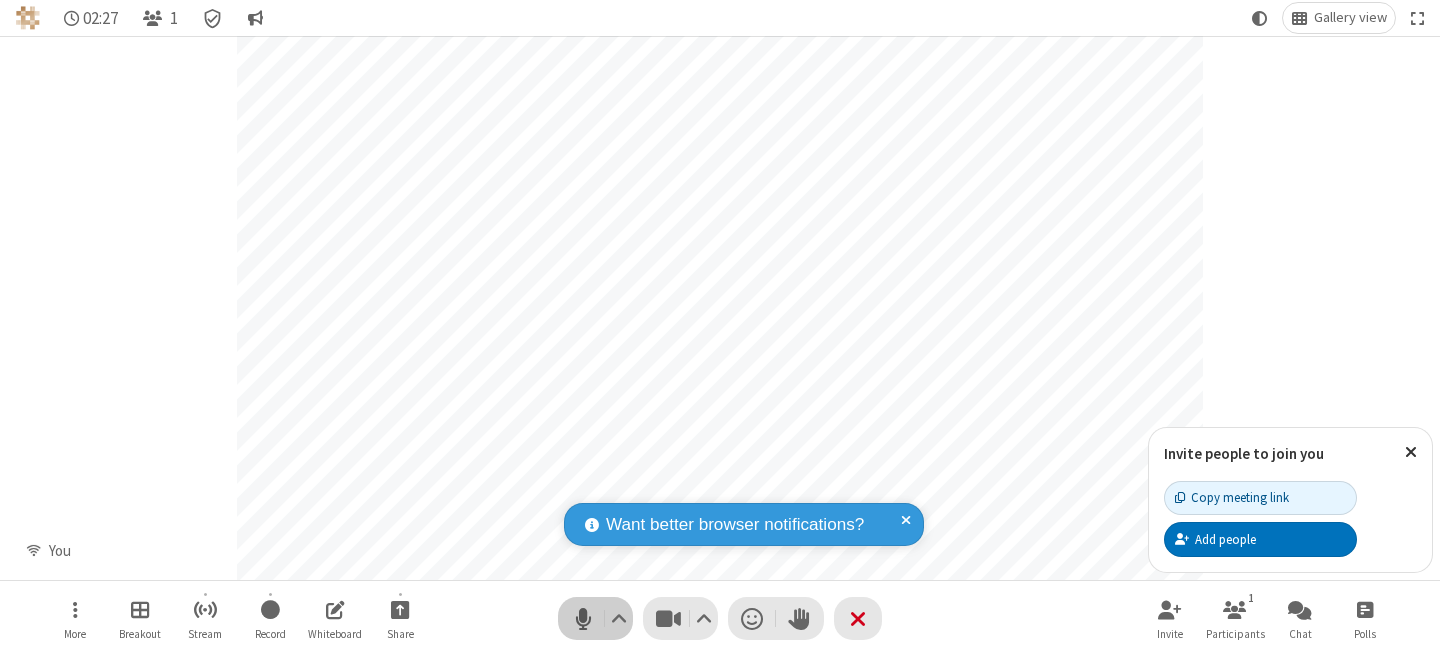click at bounding box center (583, 618) 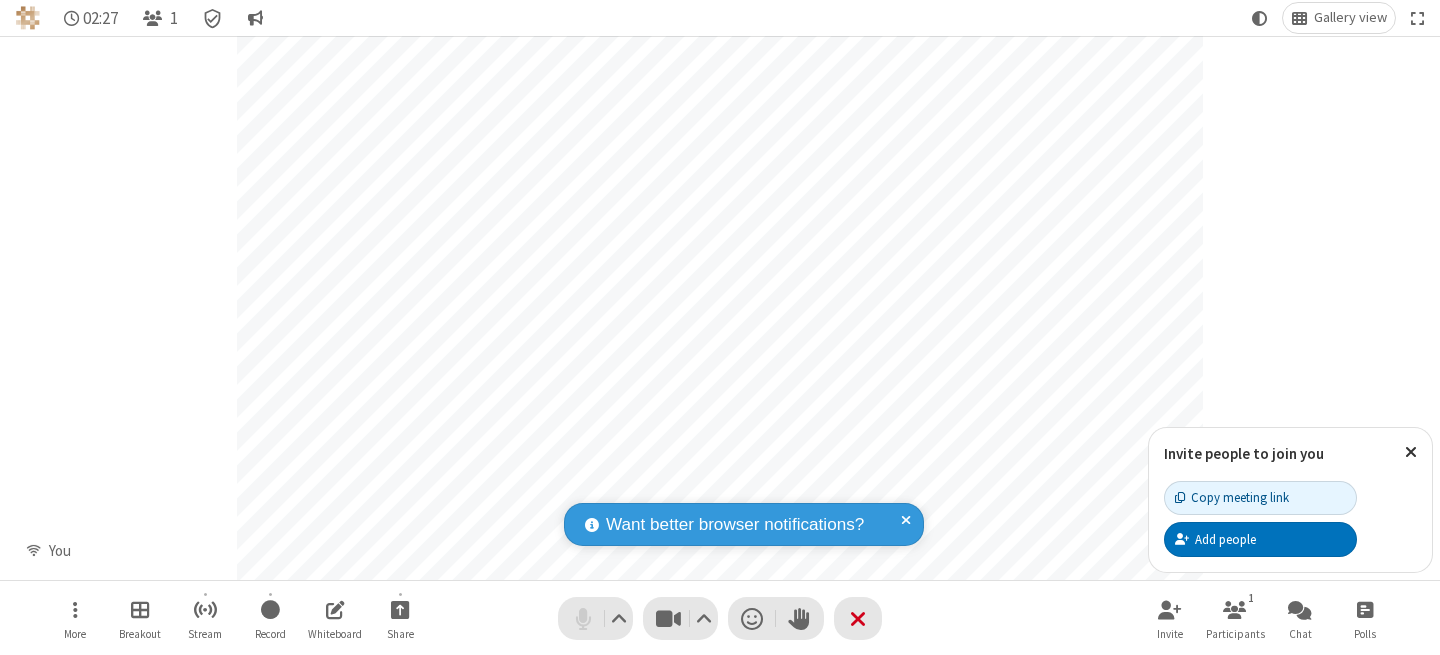 click at bounding box center (583, 618) 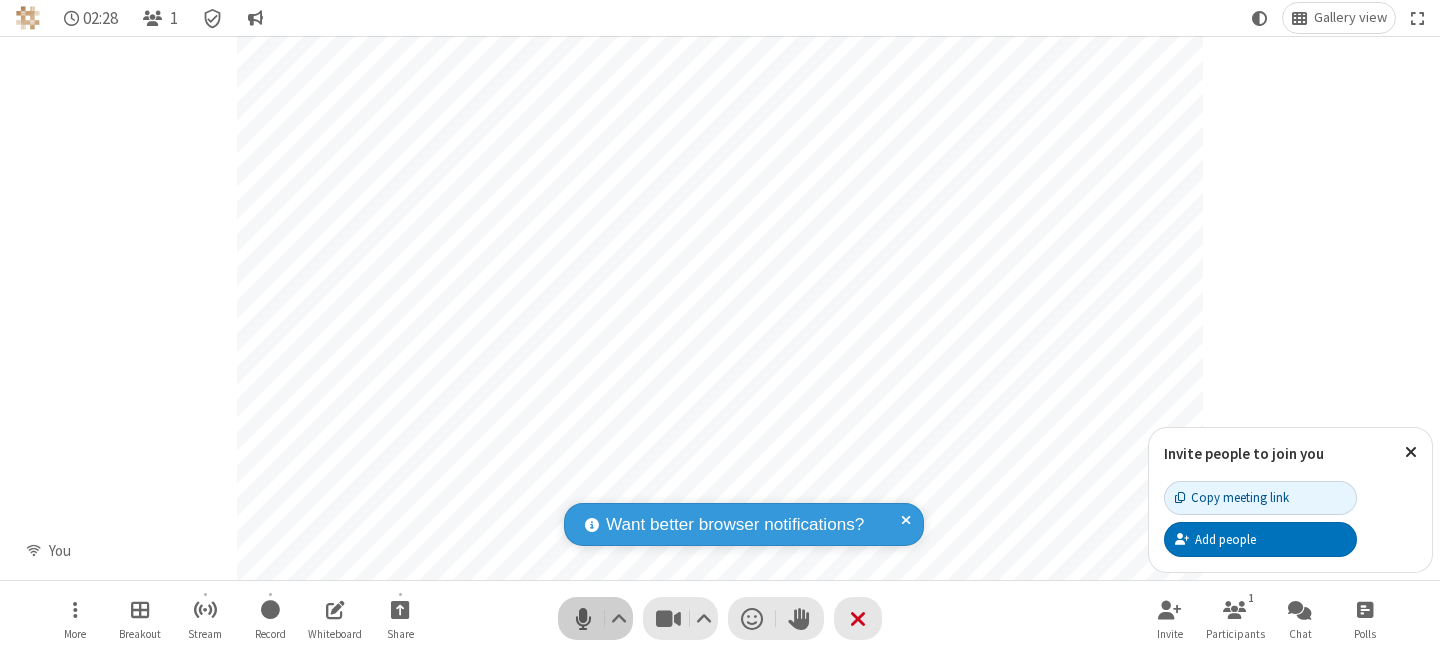 click at bounding box center (583, 618) 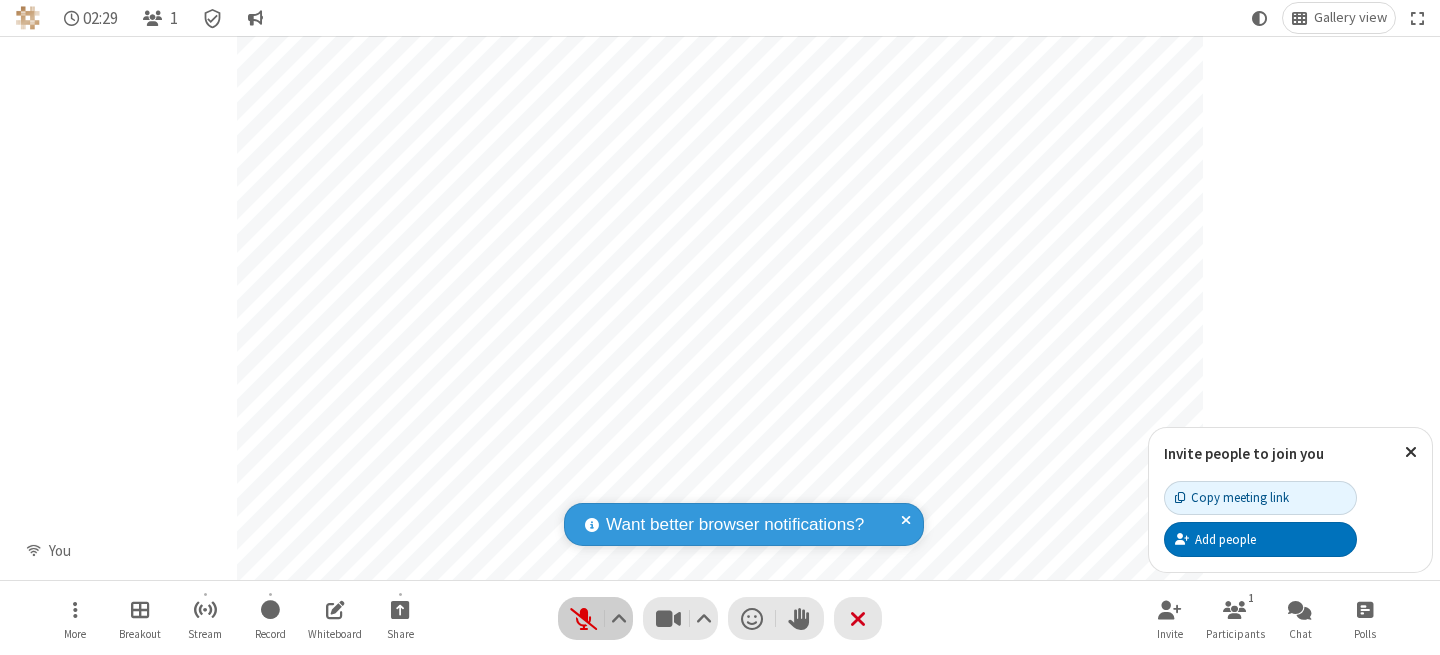 click at bounding box center (583, 618) 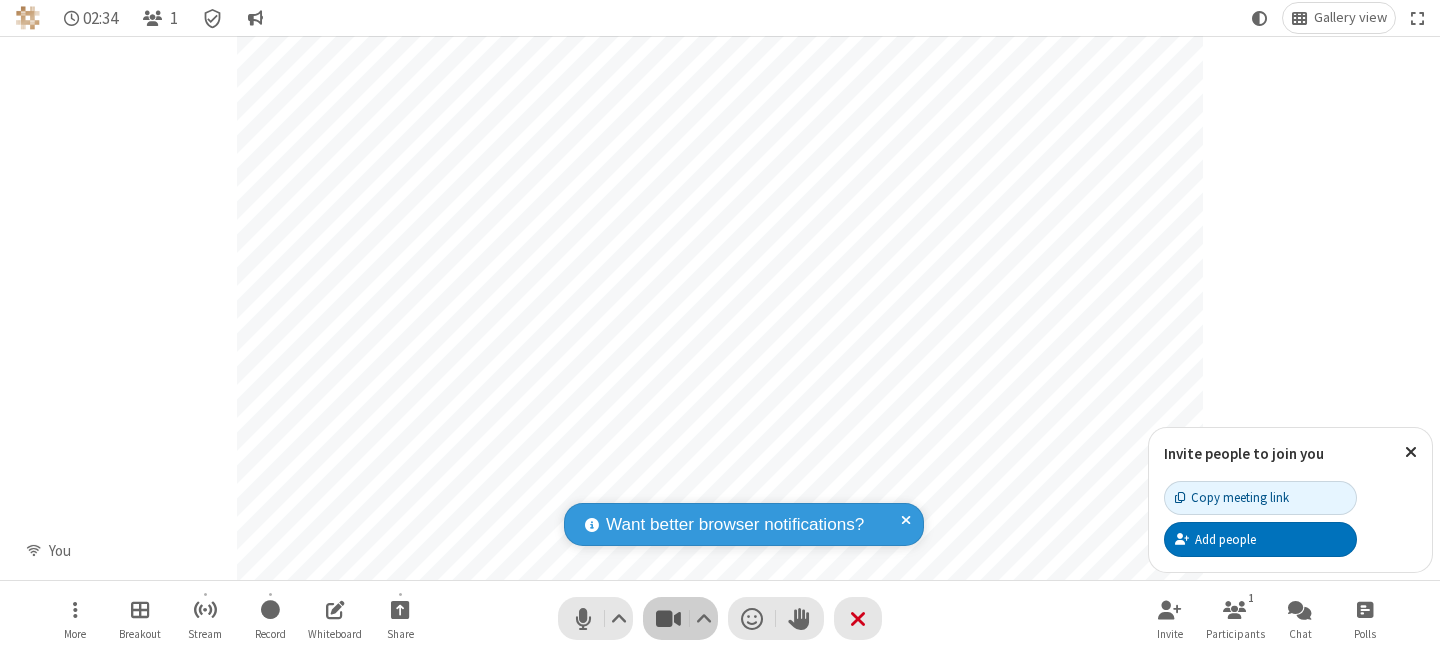 click at bounding box center (668, 618) 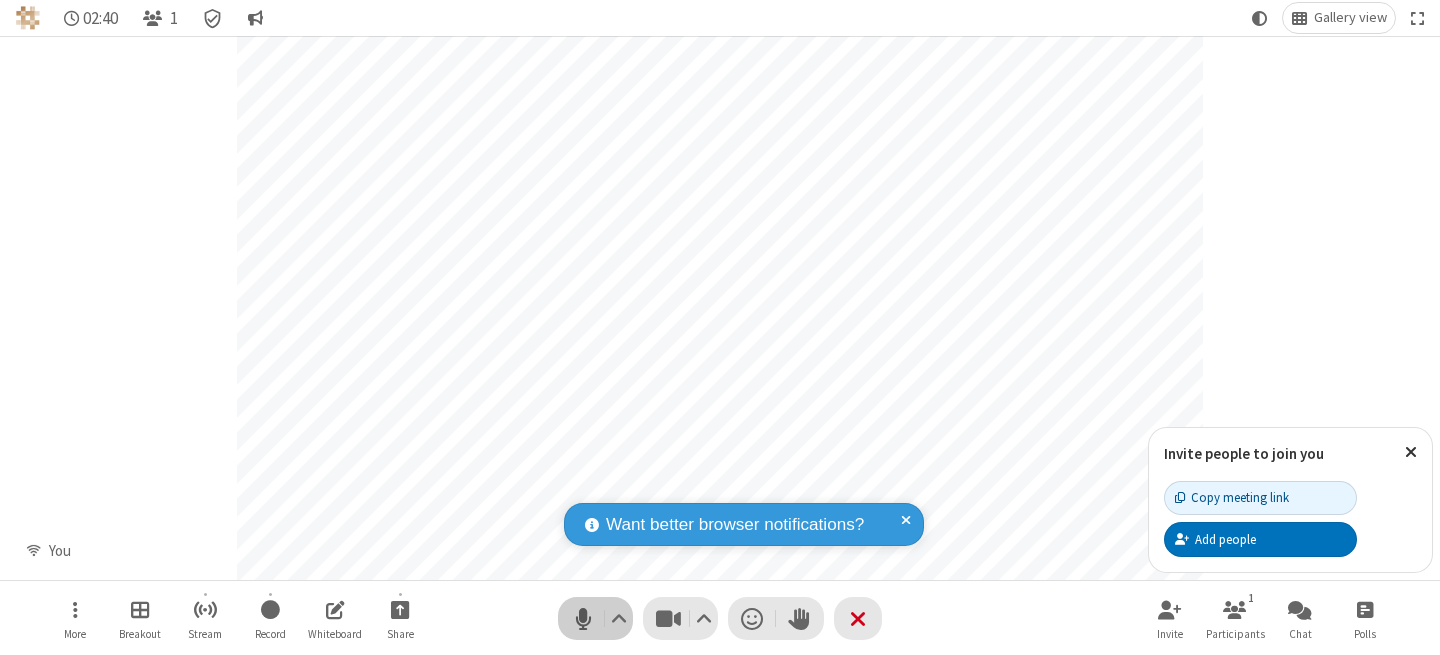 click at bounding box center [583, 618] 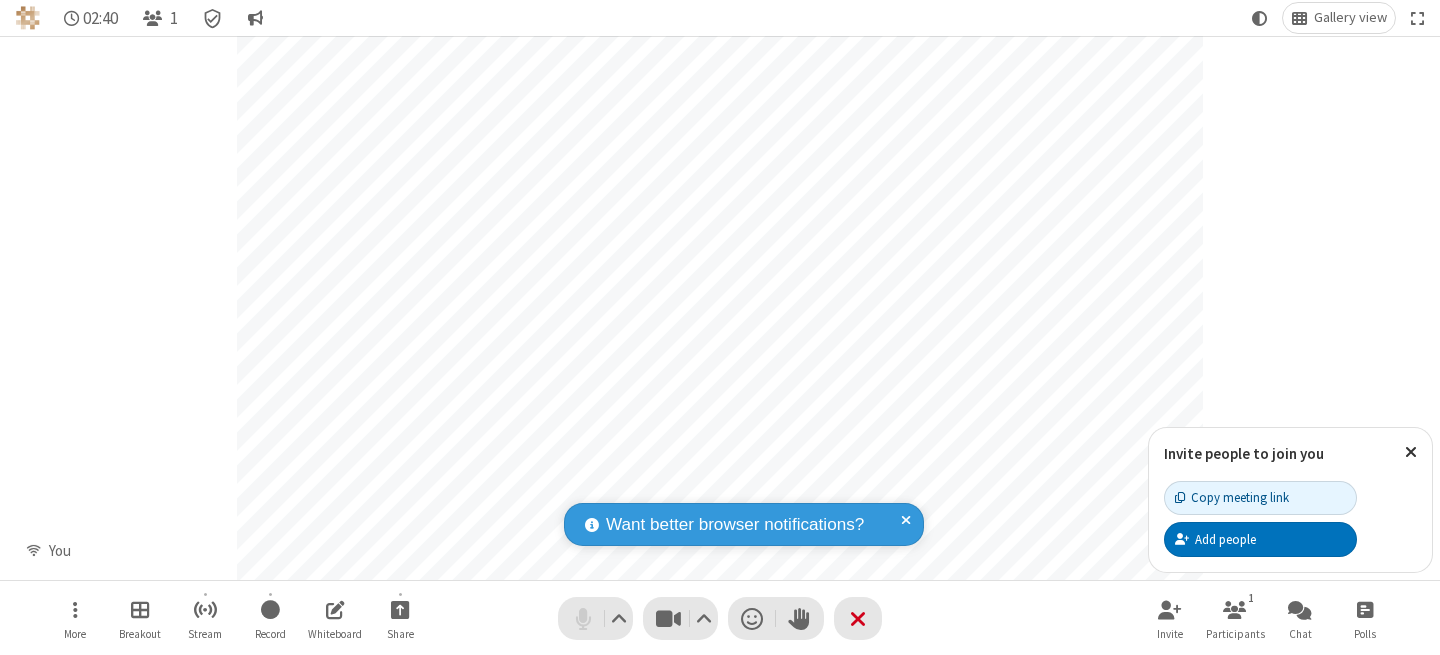 click at bounding box center [583, 618] 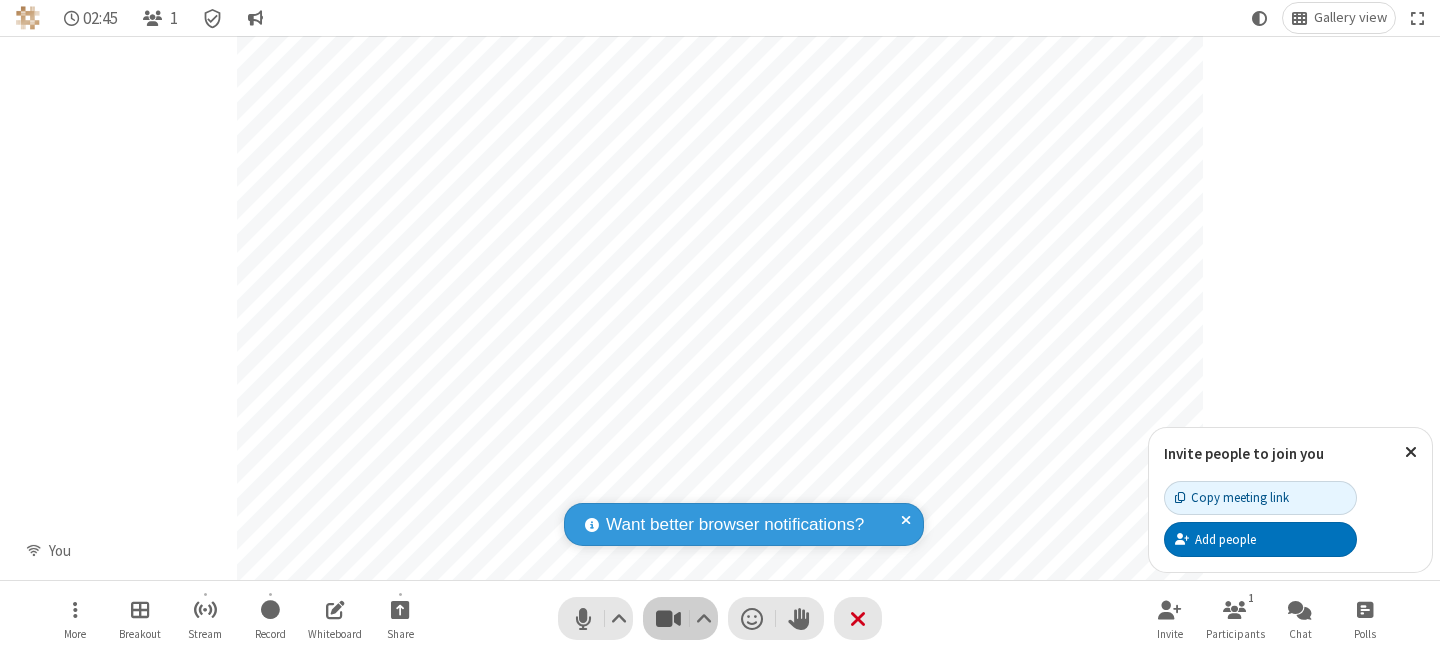 click at bounding box center (668, 618) 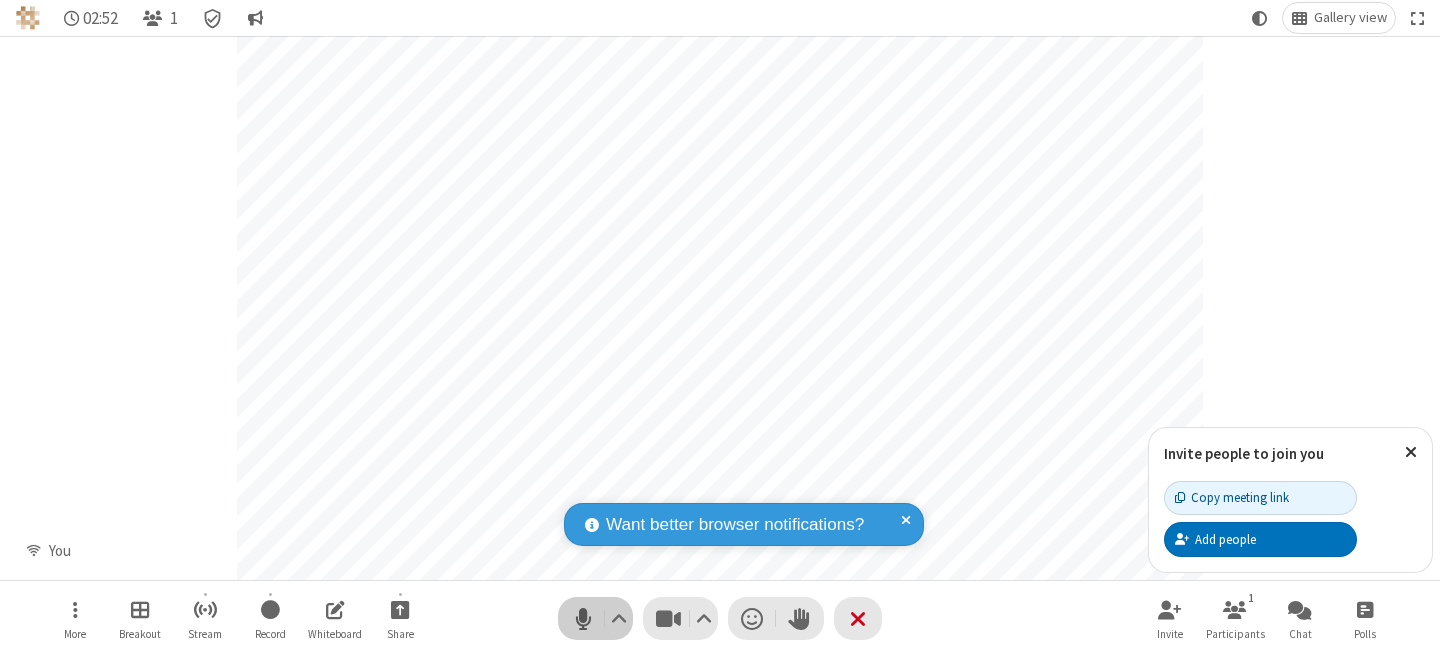 click at bounding box center [583, 618] 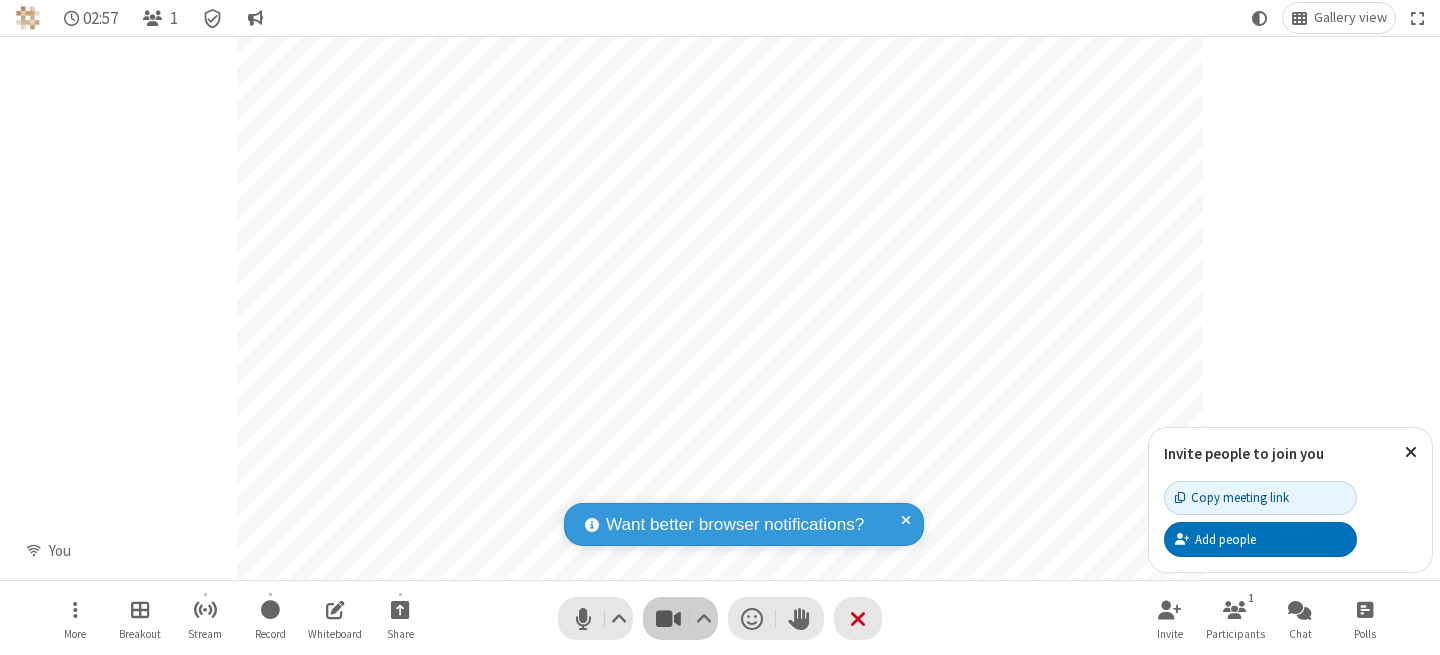 click at bounding box center [668, 618] 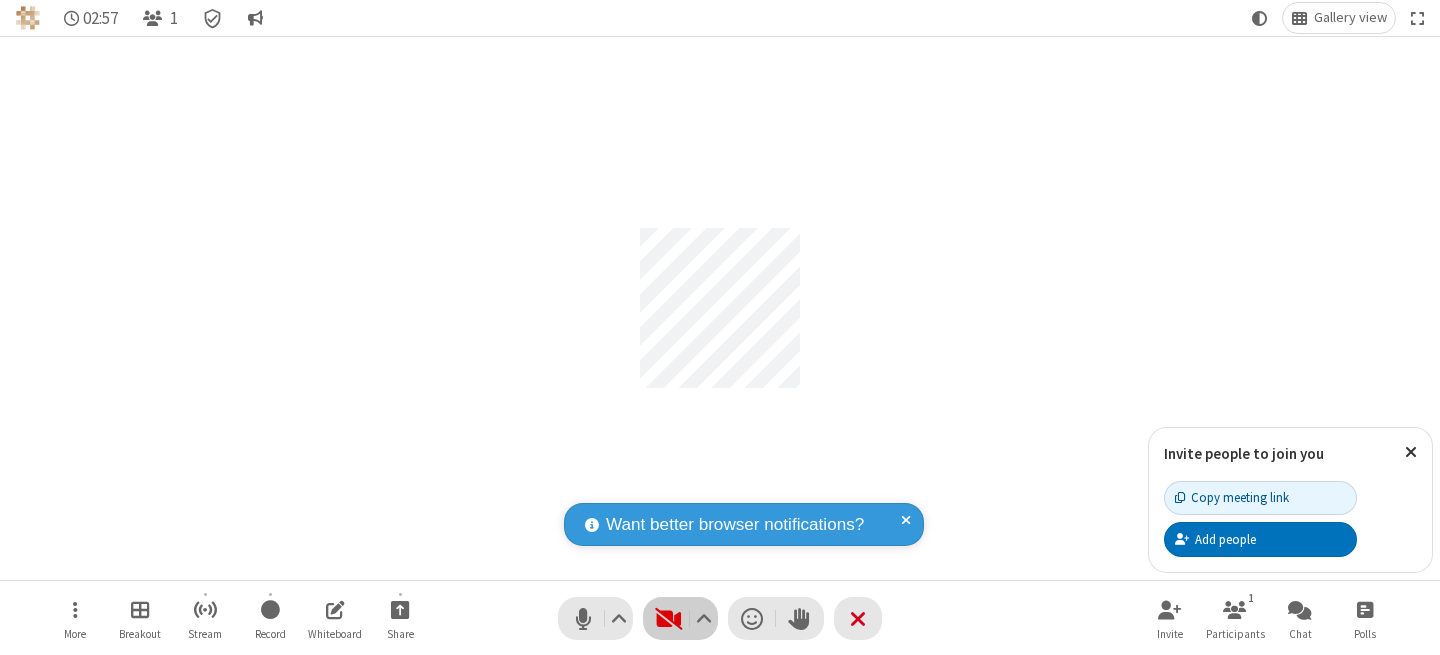 click at bounding box center [668, 618] 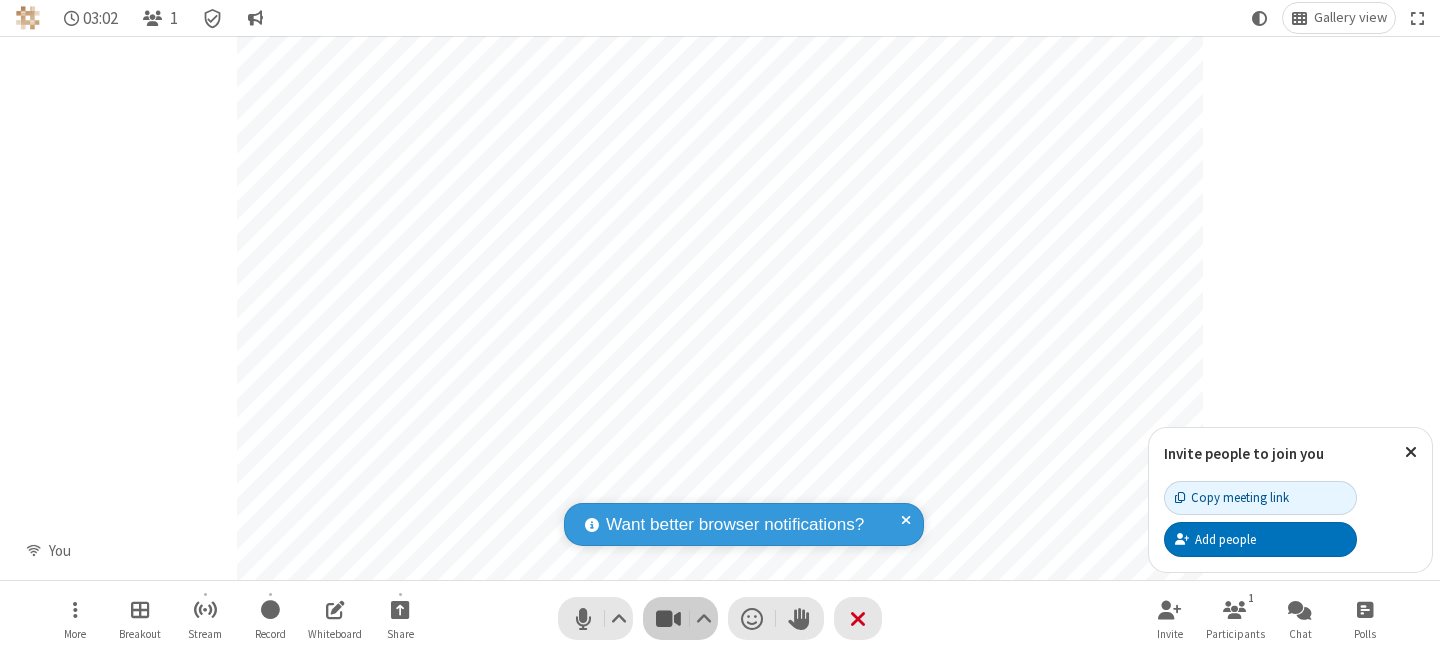click at bounding box center [668, 618] 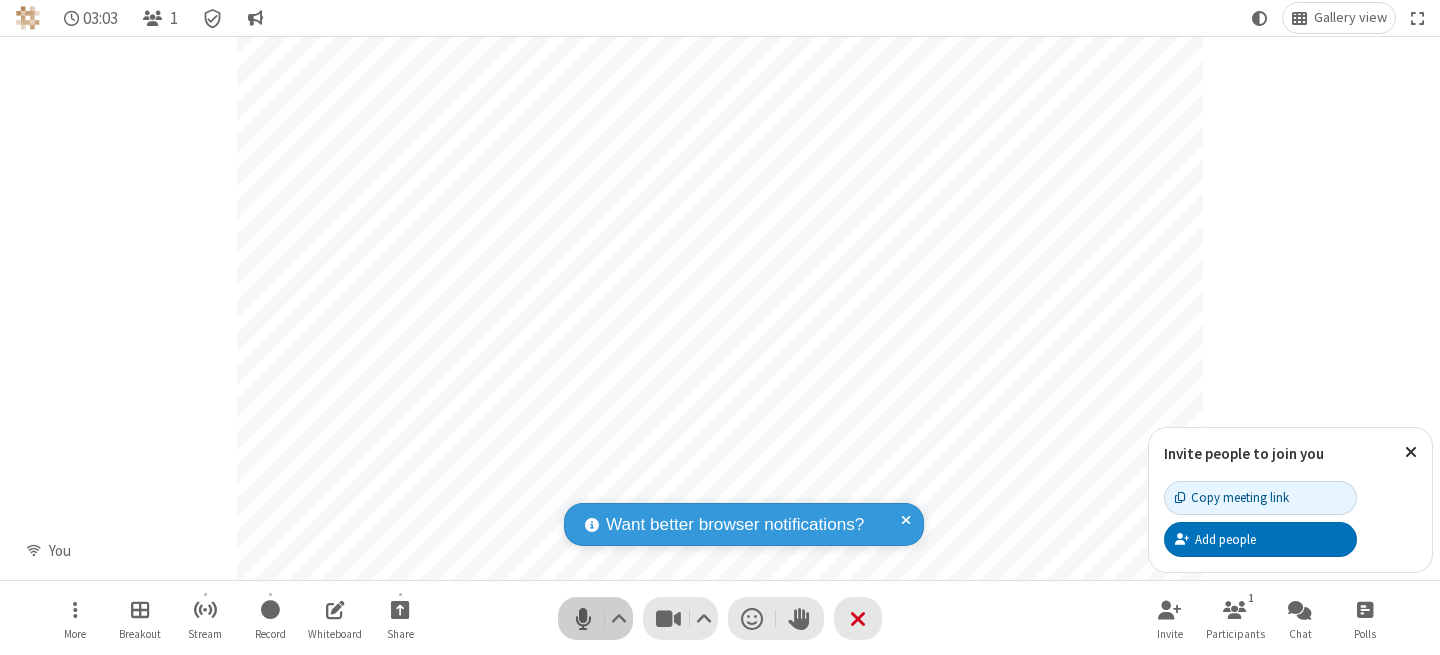 click at bounding box center (583, 618) 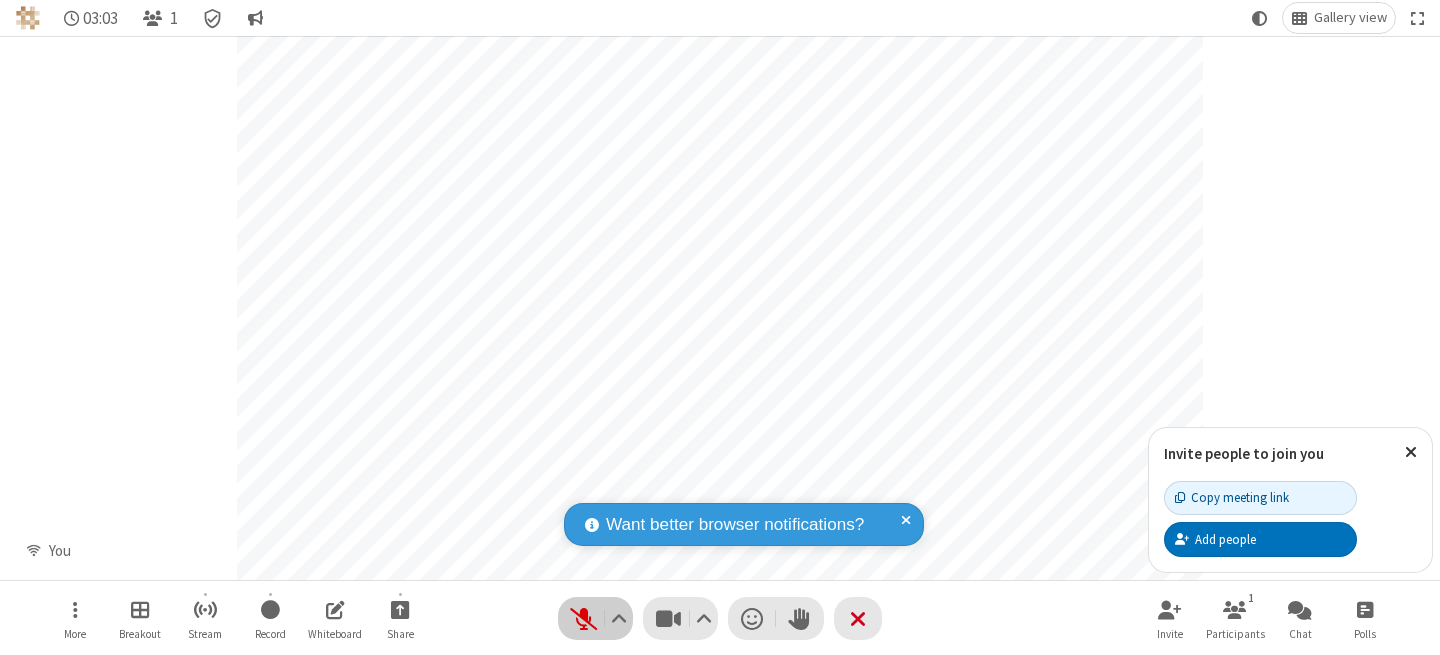 click at bounding box center (583, 618) 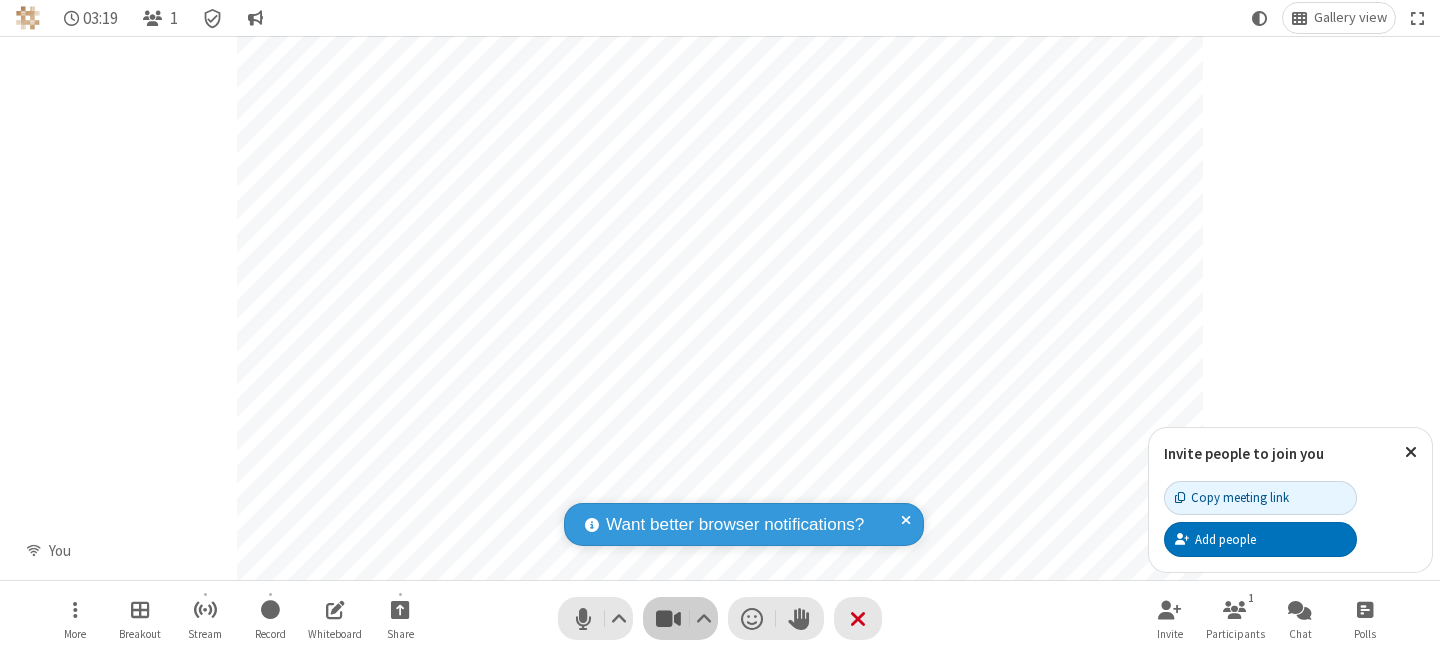 click at bounding box center [668, 618] 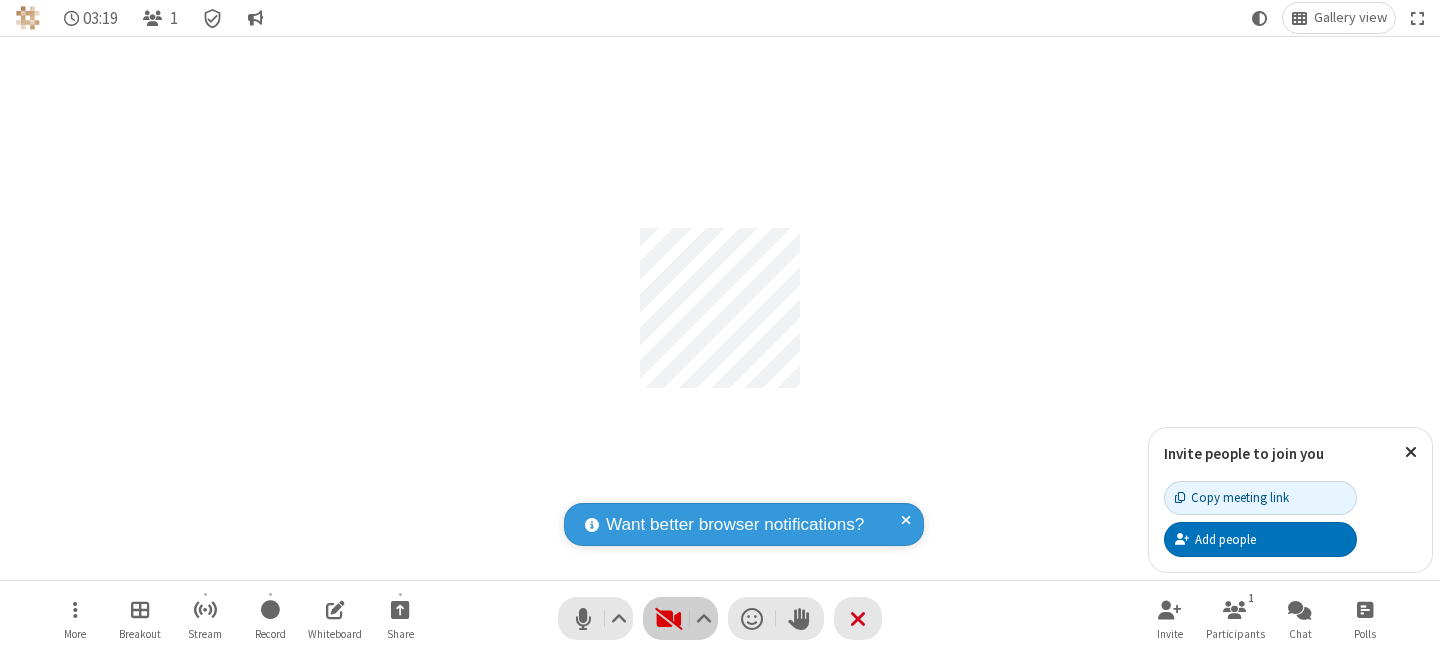 click at bounding box center (668, 618) 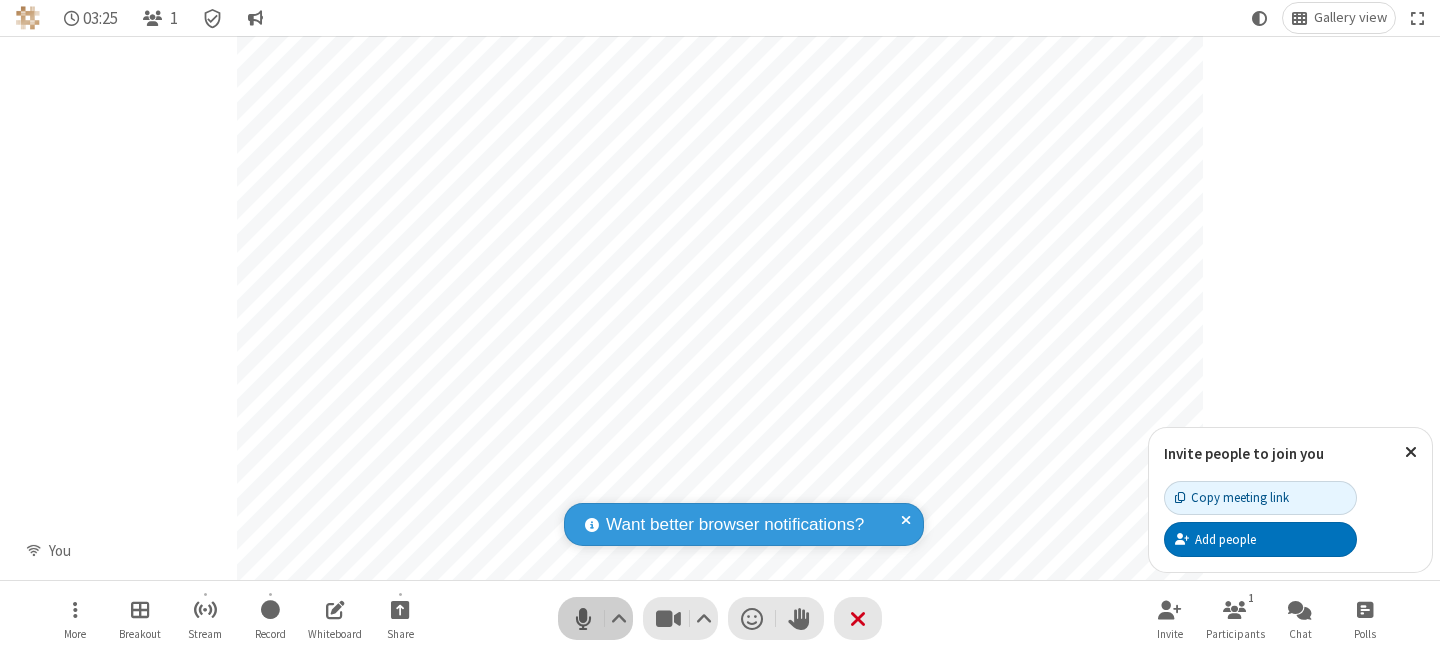 click at bounding box center (583, 618) 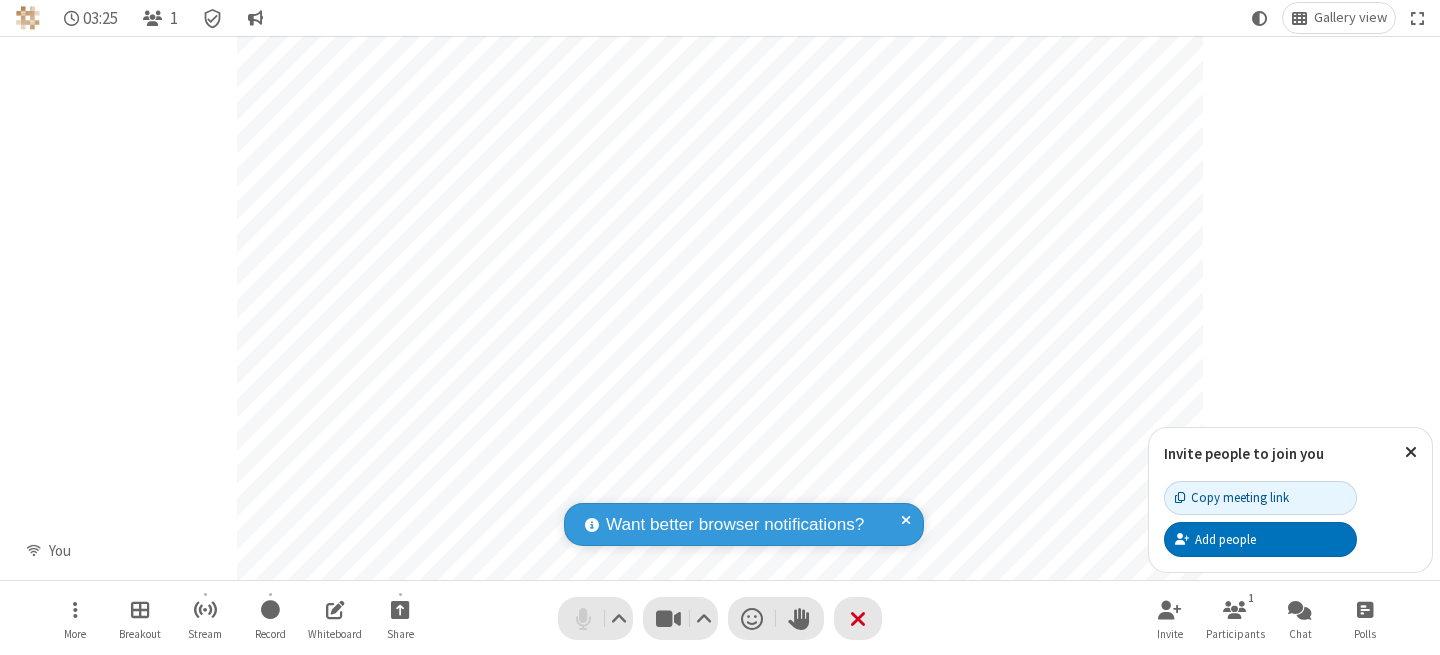 click at bounding box center [583, 618] 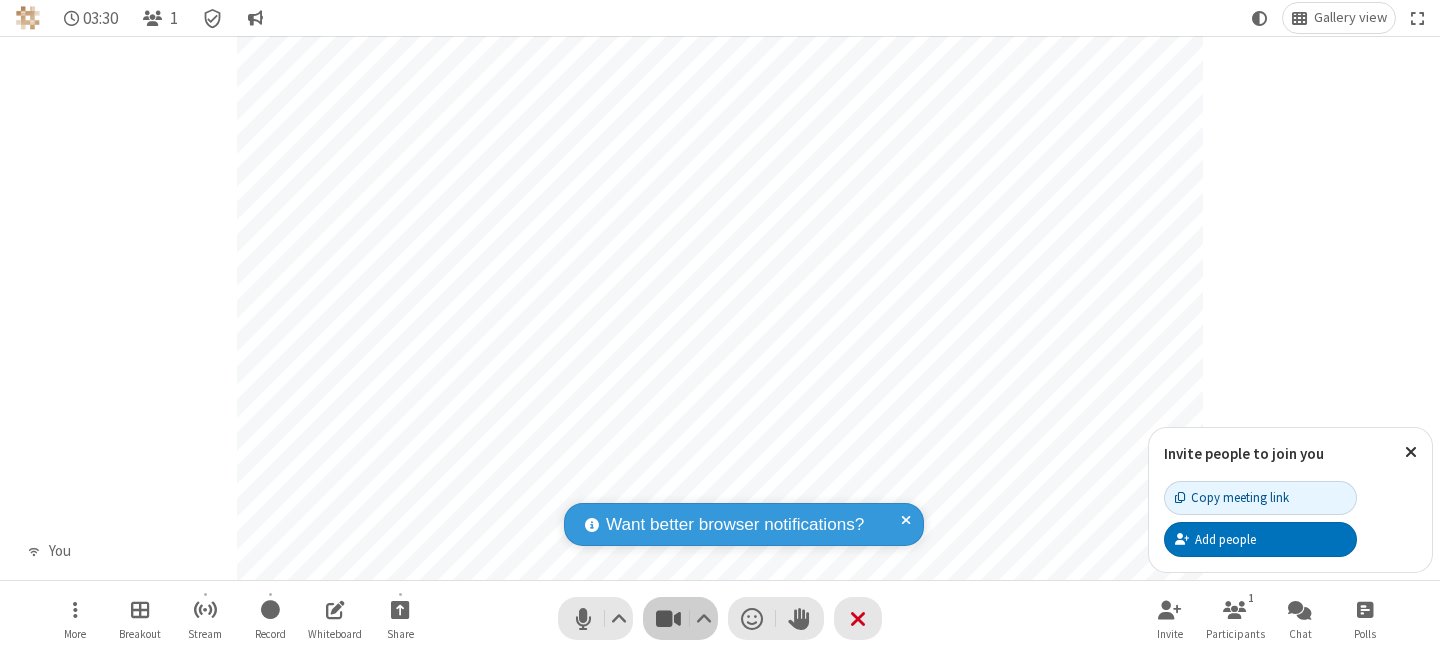 click at bounding box center [668, 618] 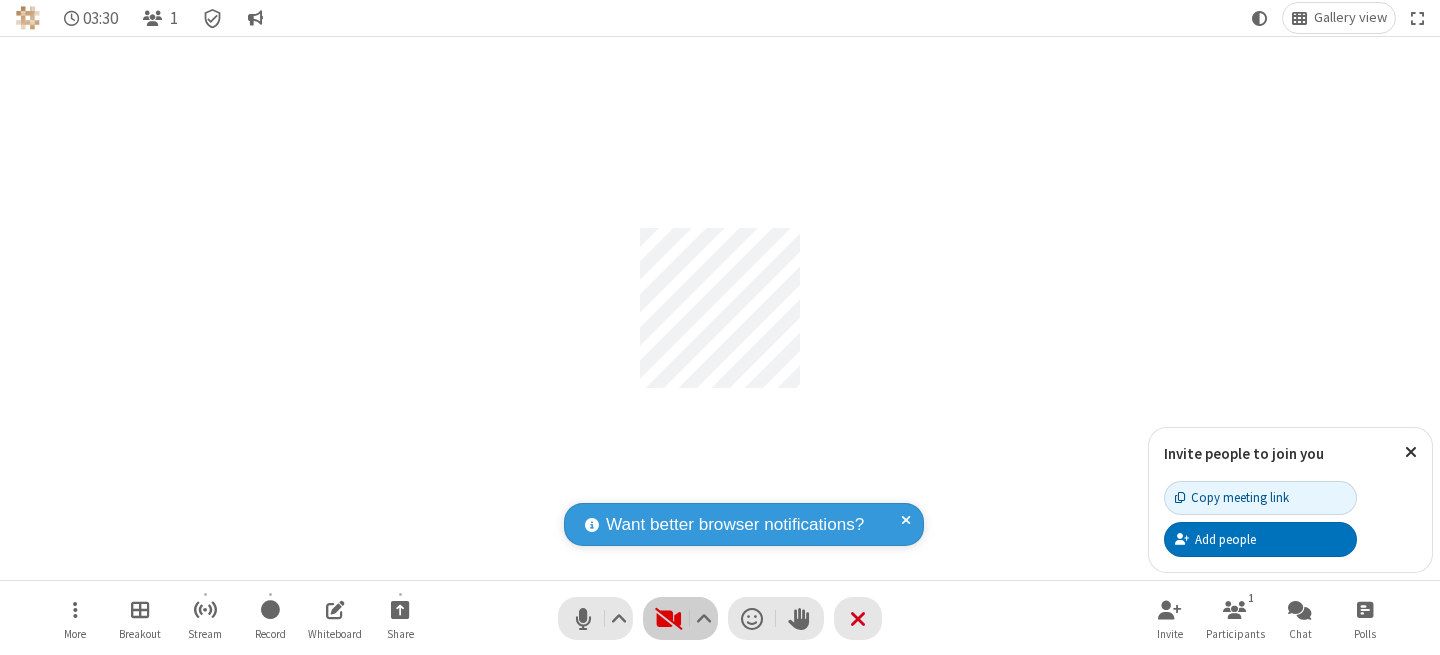 click at bounding box center (668, 618) 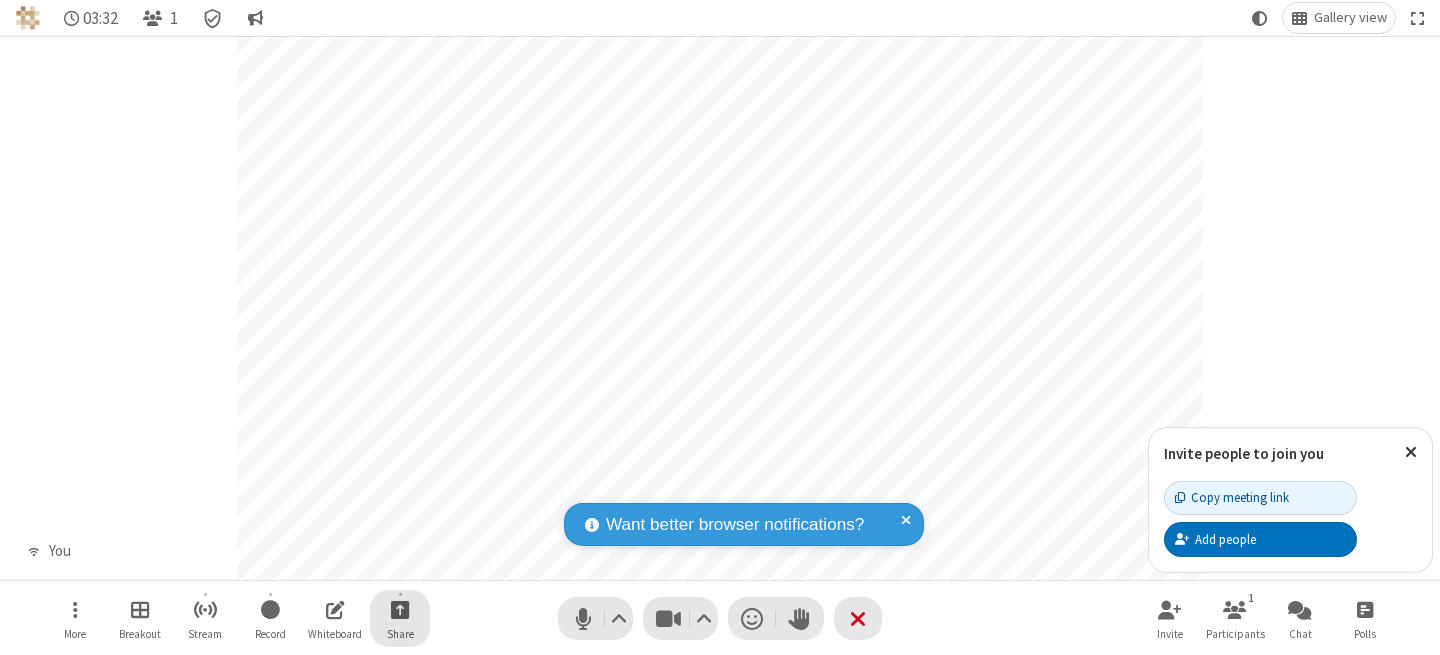 click at bounding box center (400, 609) 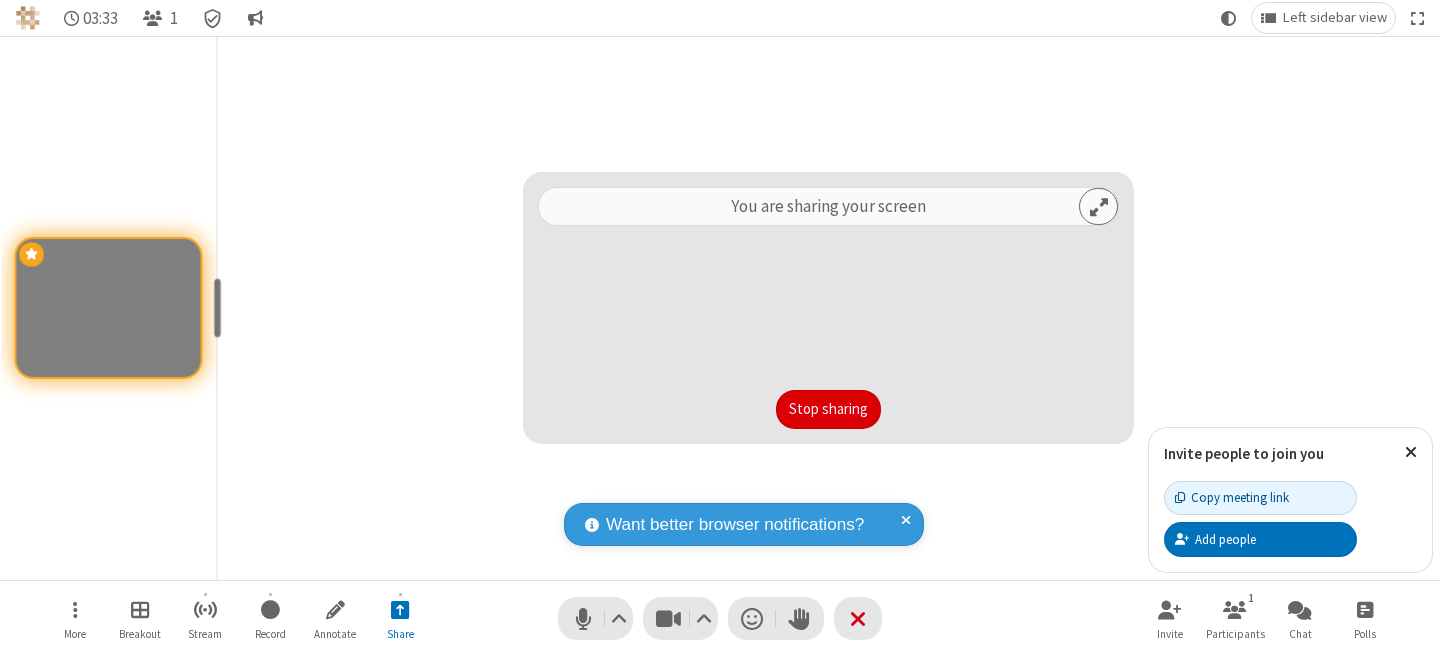 click on "Stop sharing" at bounding box center (828, 410) 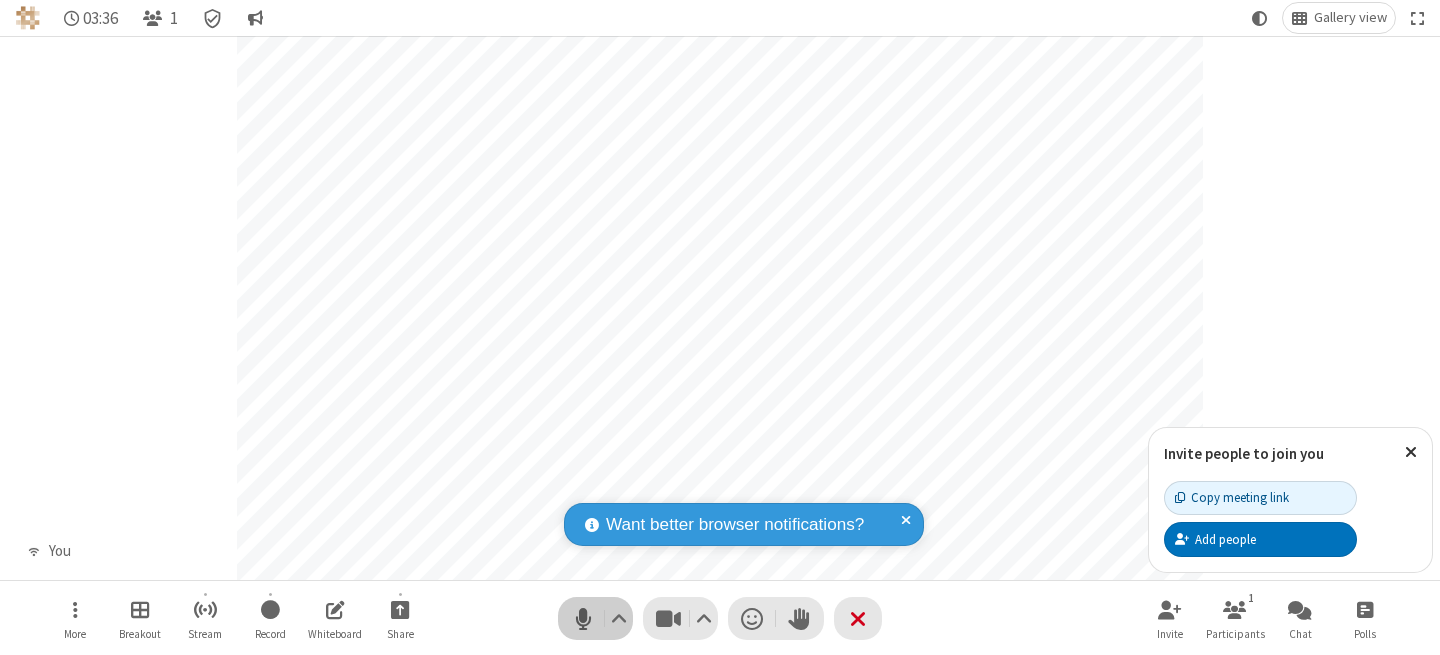 click at bounding box center [583, 618] 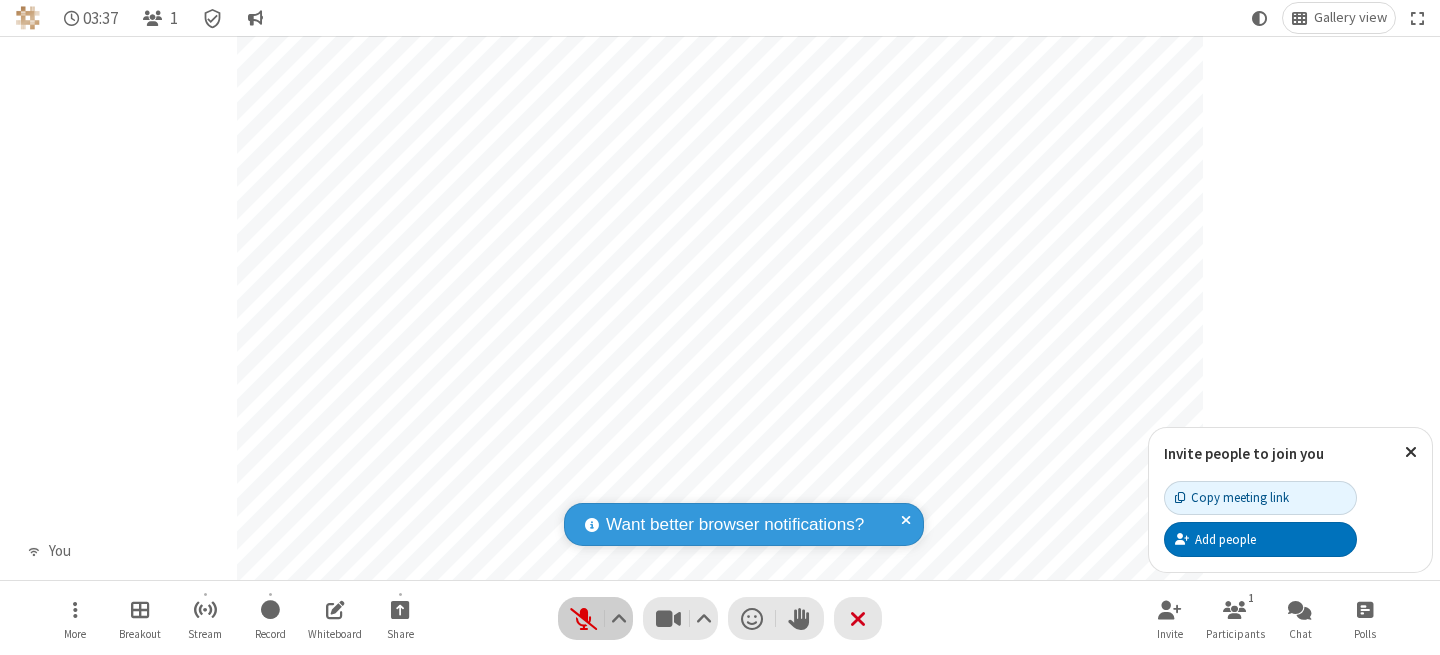 click at bounding box center (583, 618) 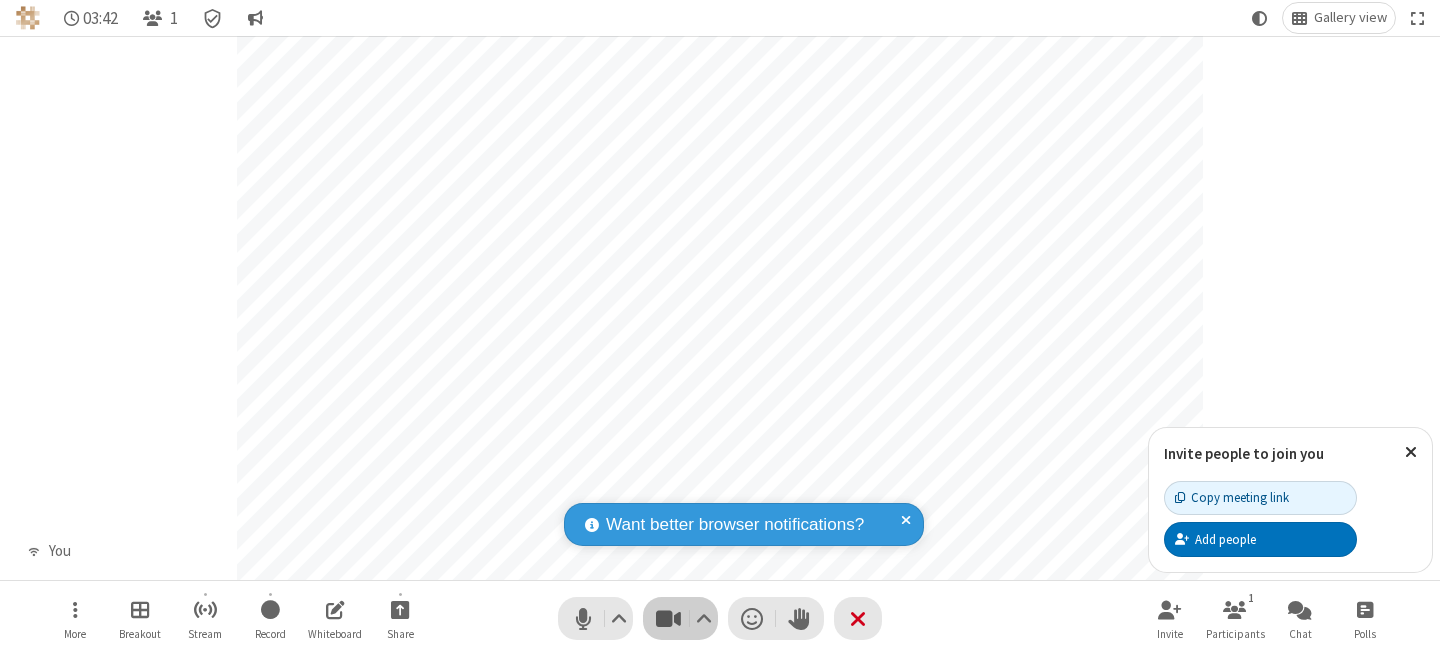 click at bounding box center (668, 618) 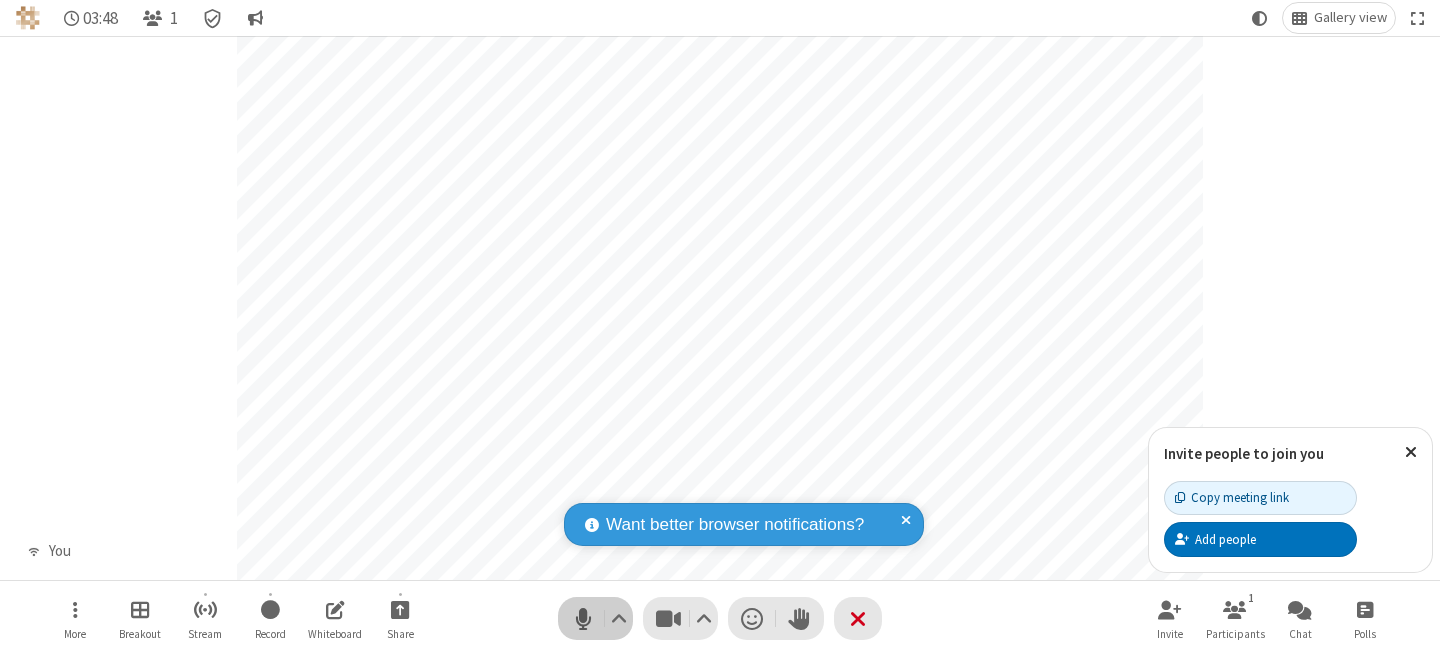 click at bounding box center [583, 618] 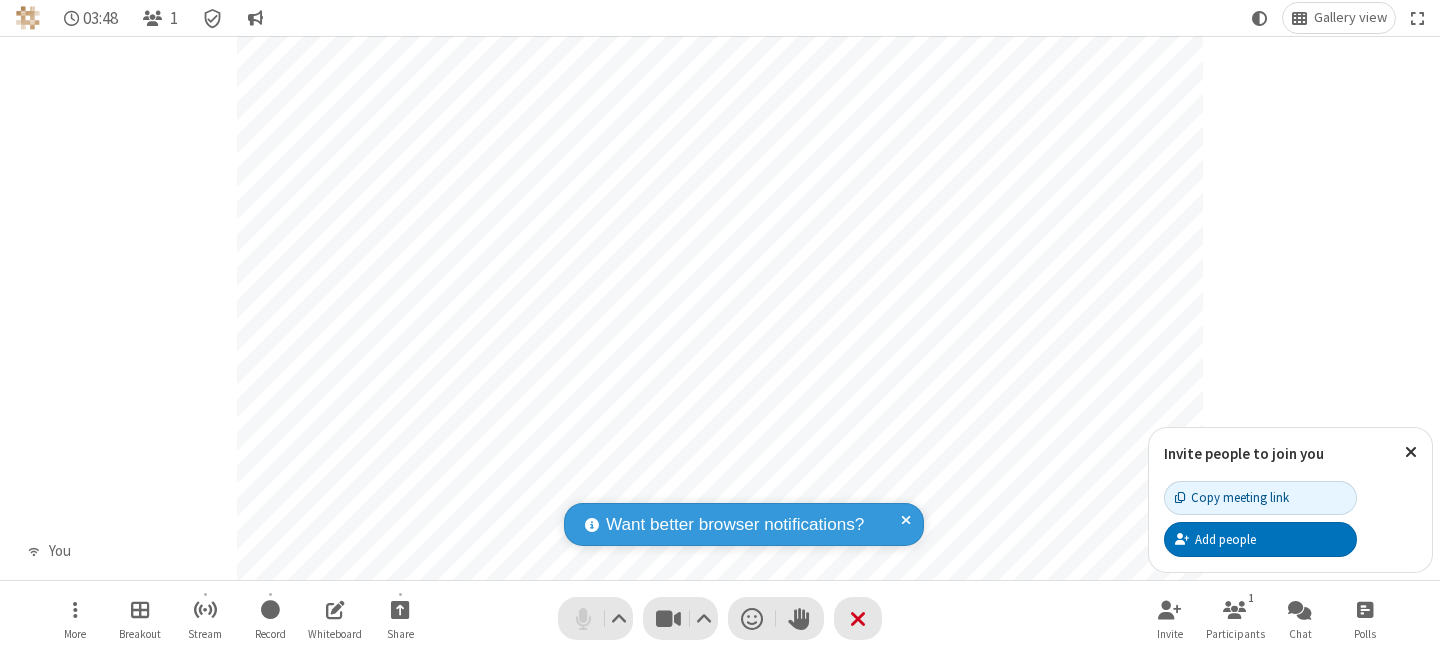 click at bounding box center (583, 618) 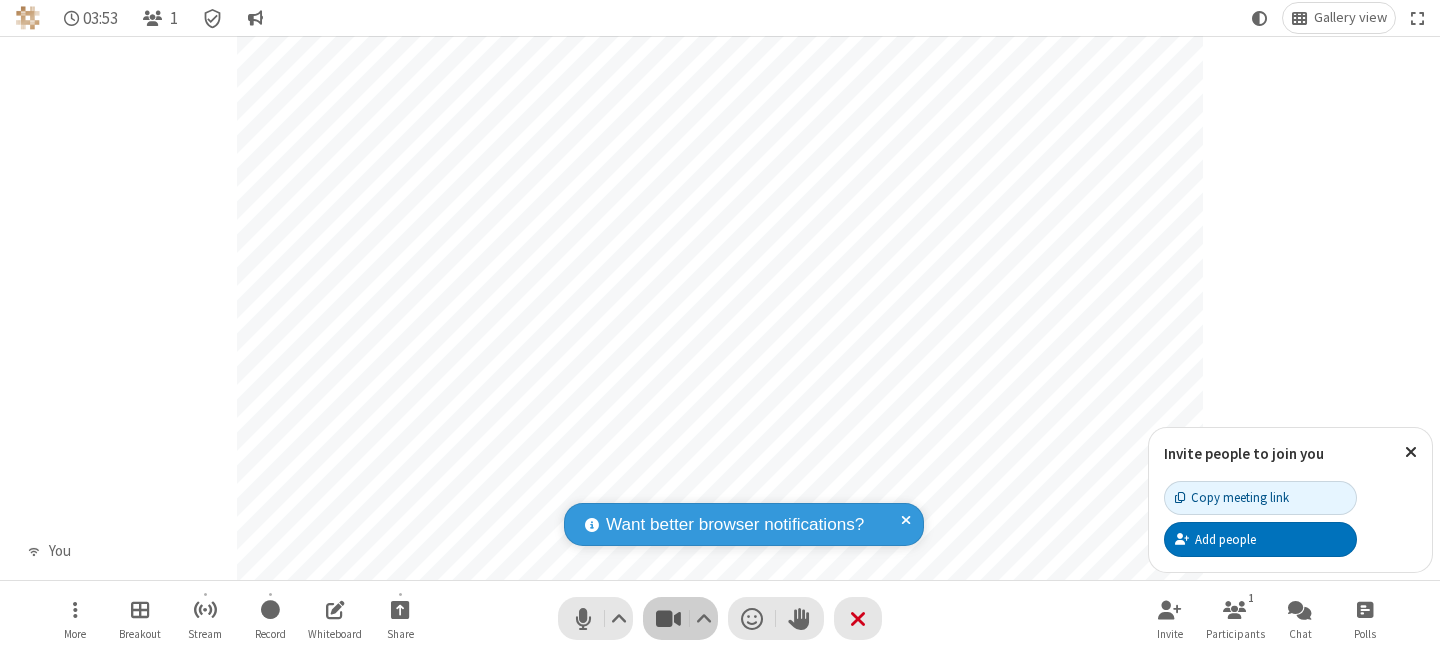 click at bounding box center [668, 618] 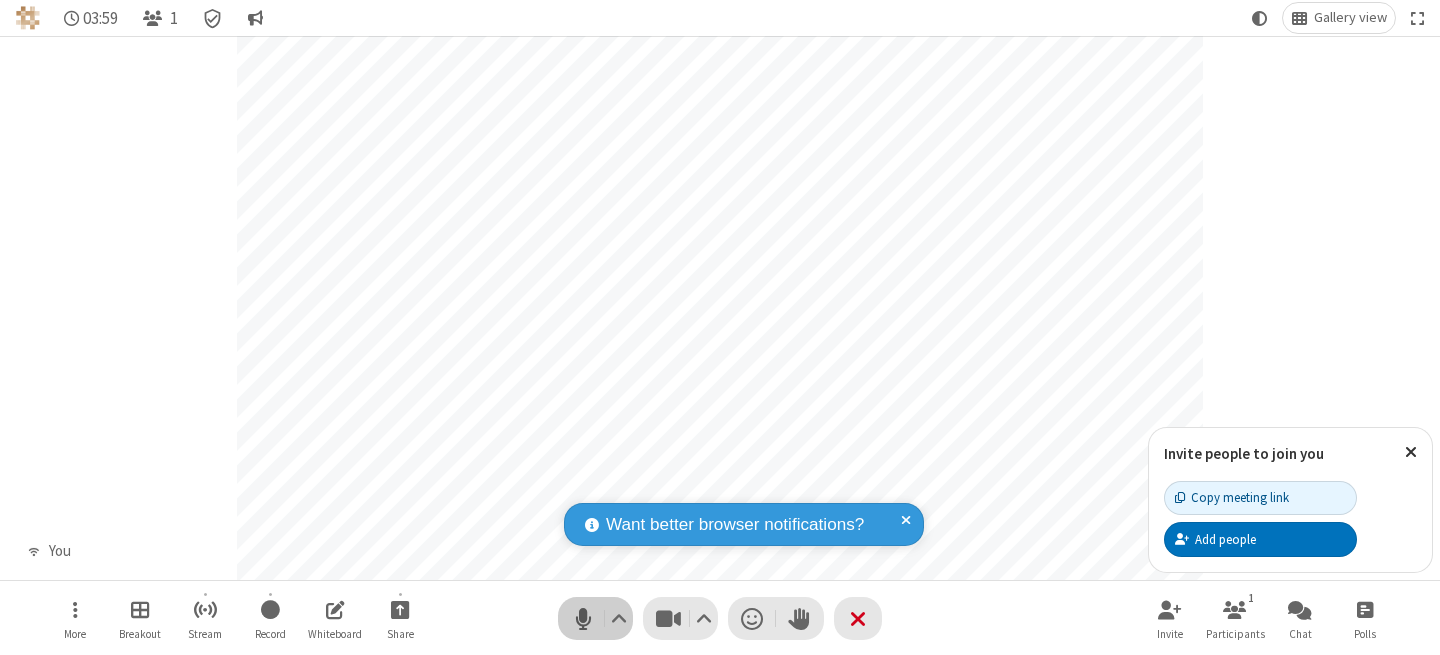 click at bounding box center [583, 618] 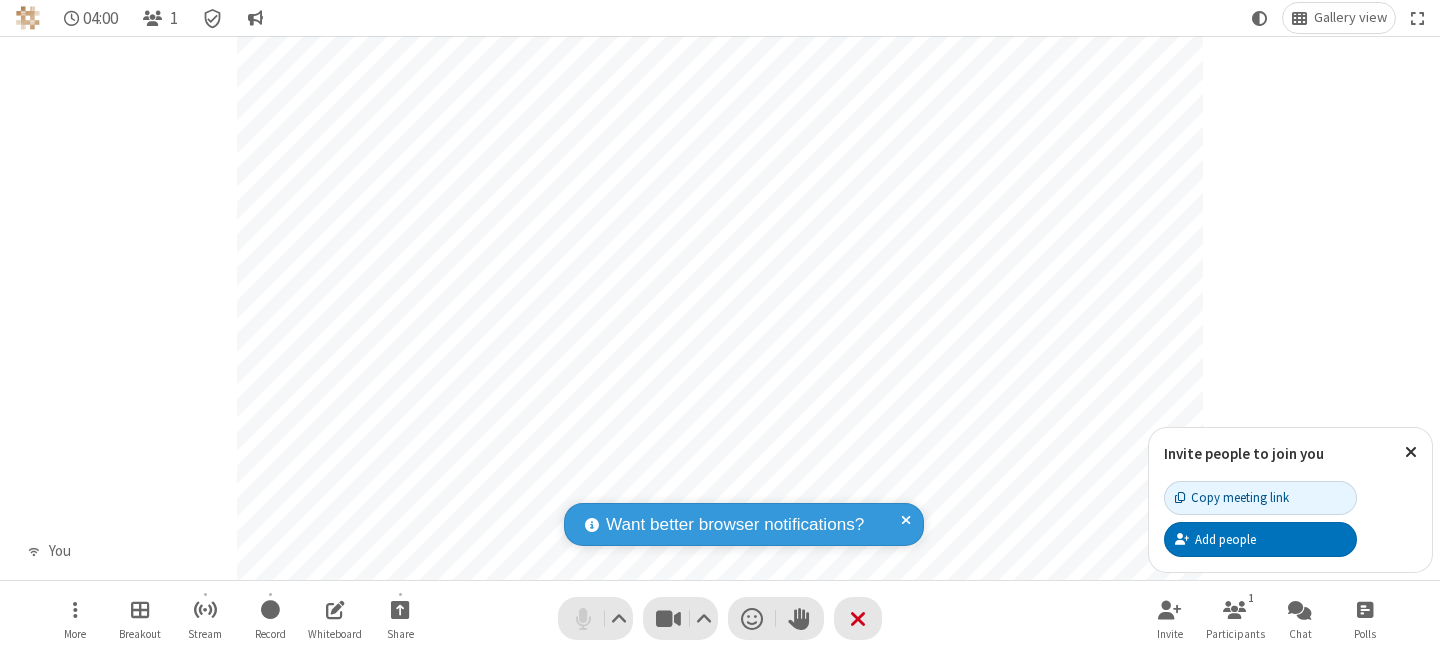 click at bounding box center [583, 618] 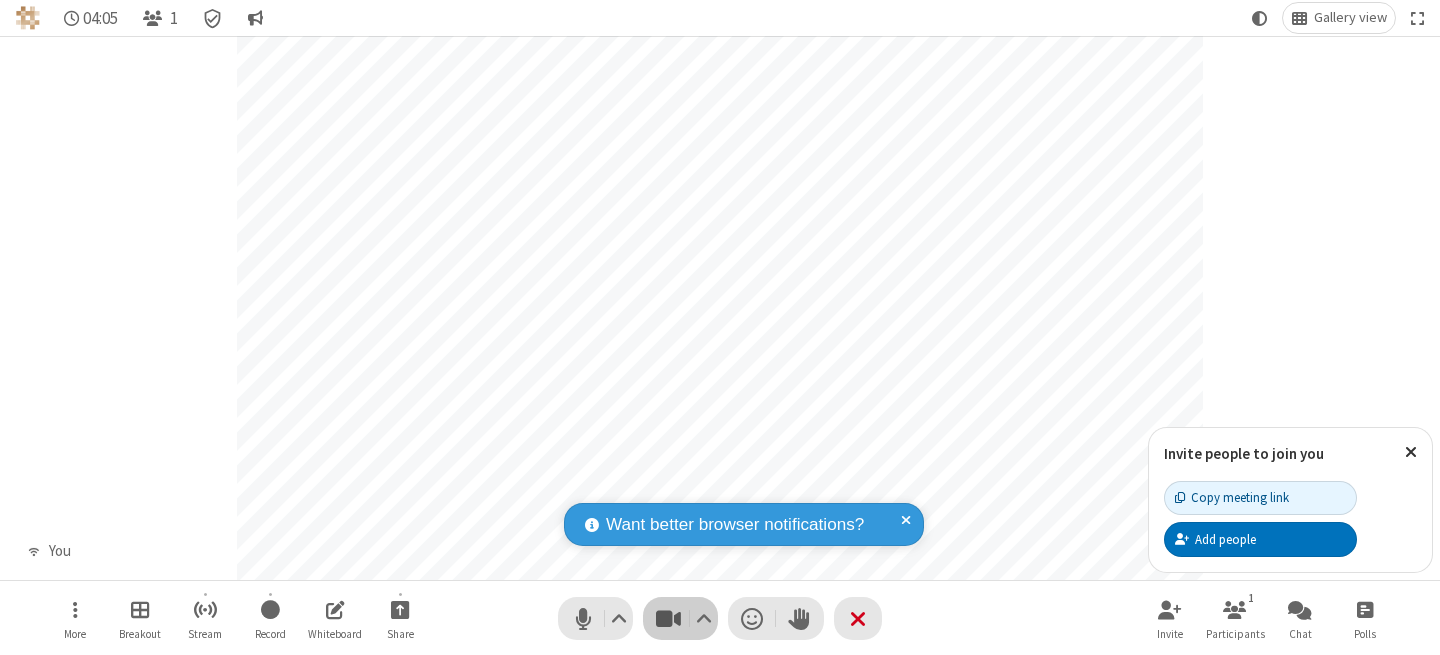 click at bounding box center (668, 618) 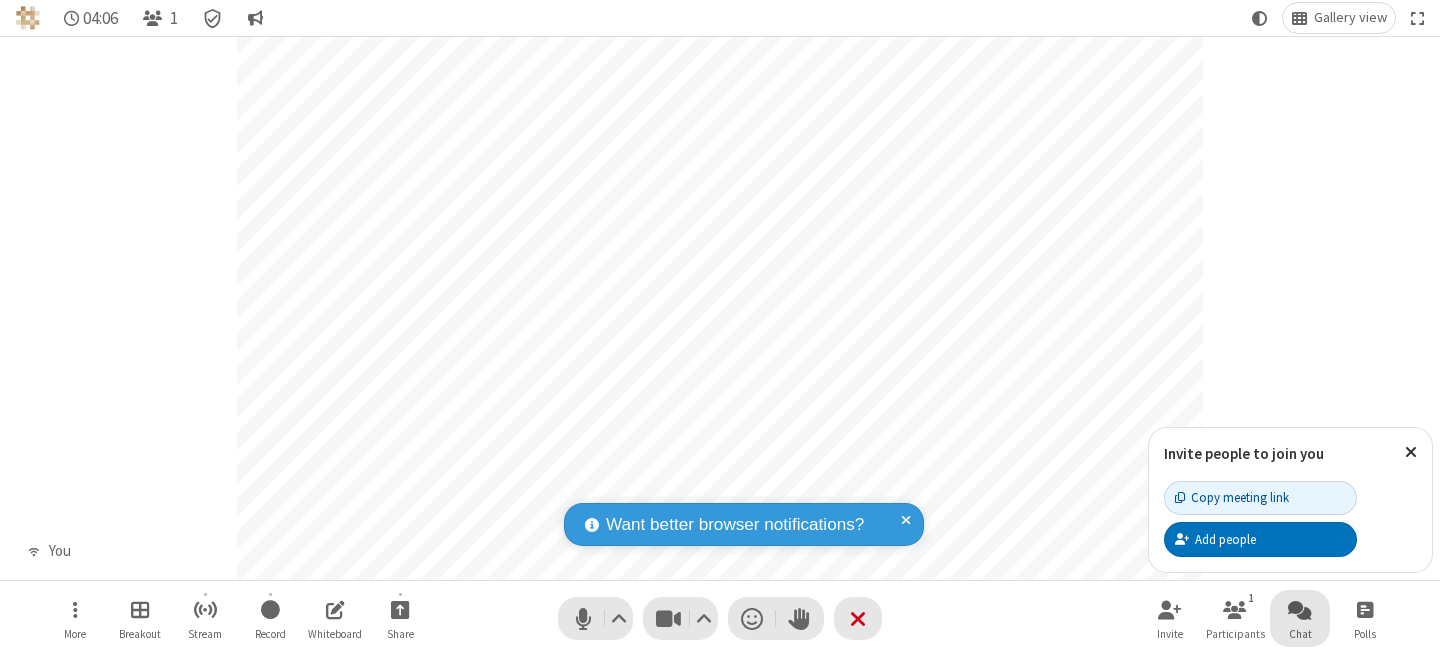 click at bounding box center [1300, 609] 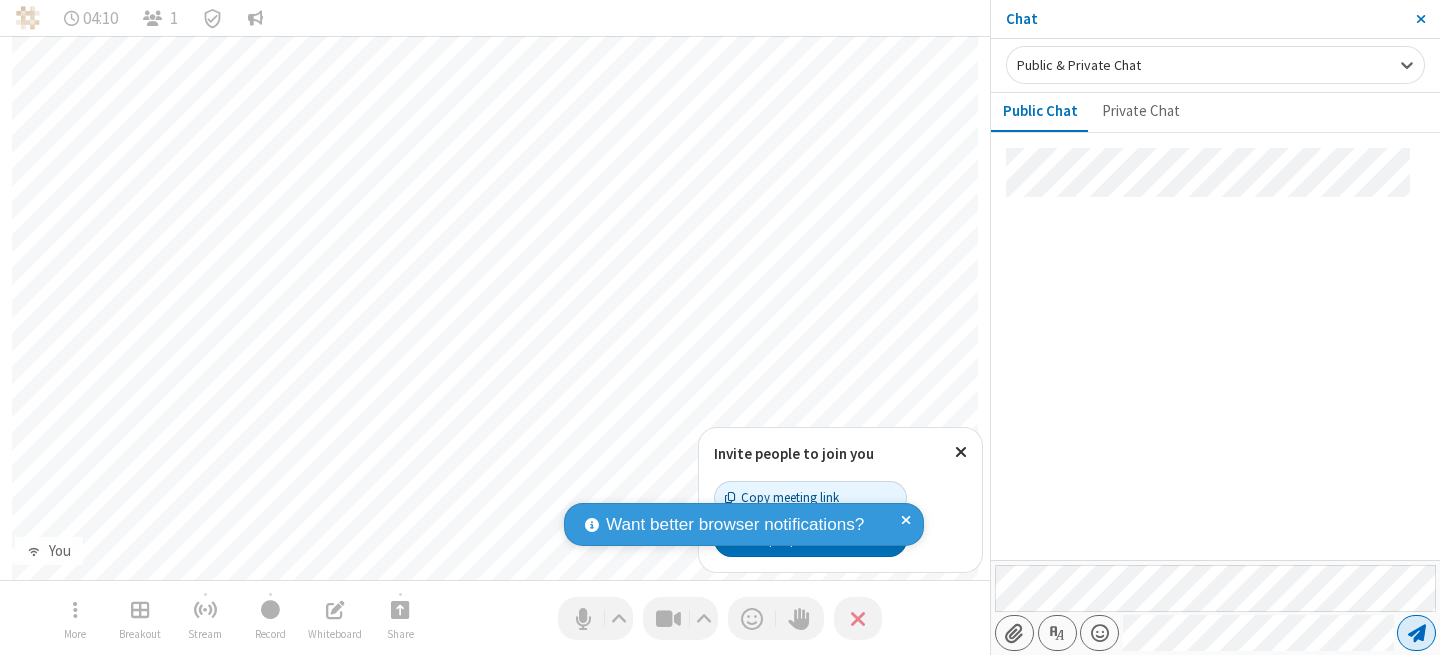 click at bounding box center (1417, 633) 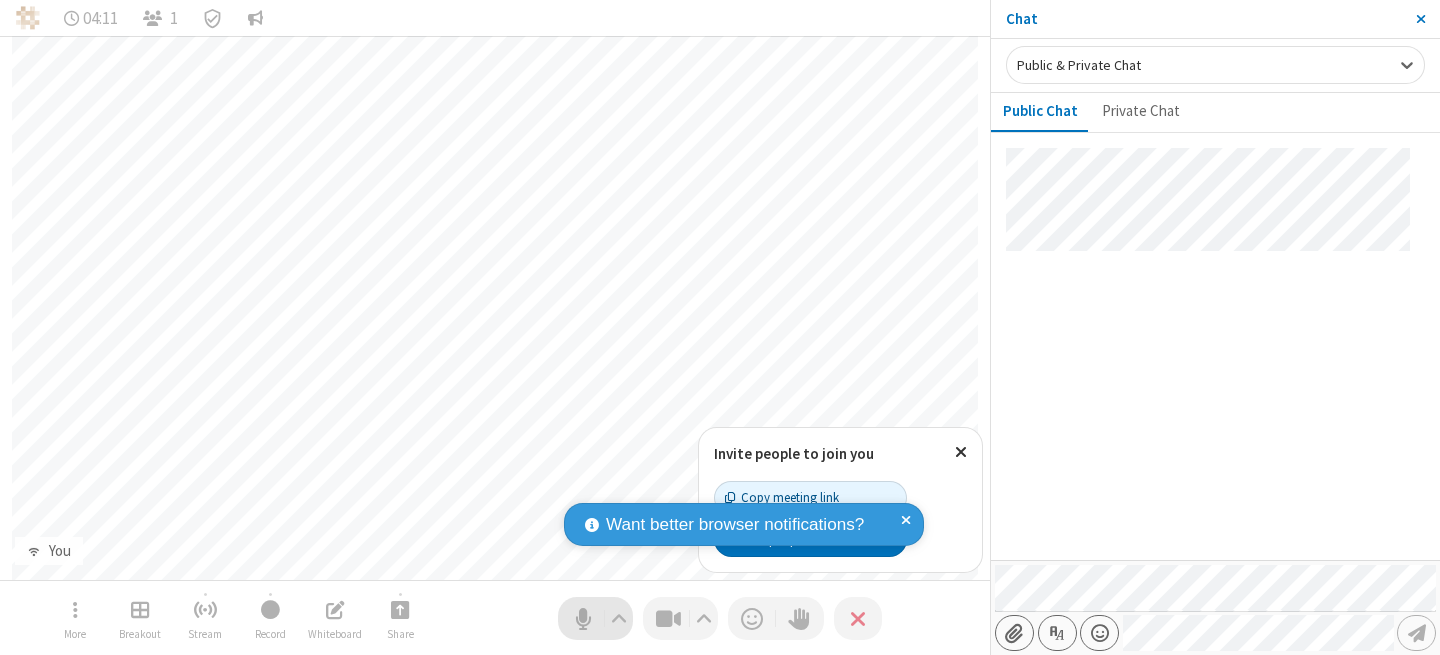 click at bounding box center (583, 618) 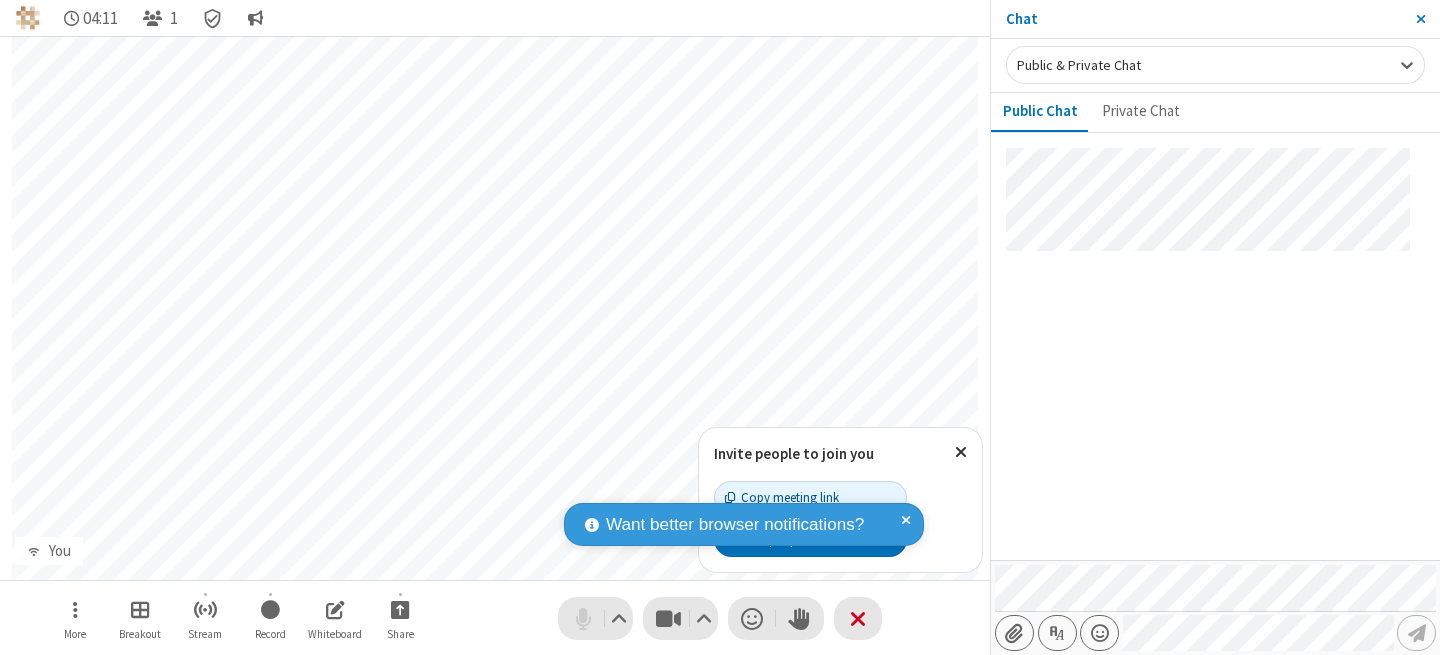 click at bounding box center (583, 618) 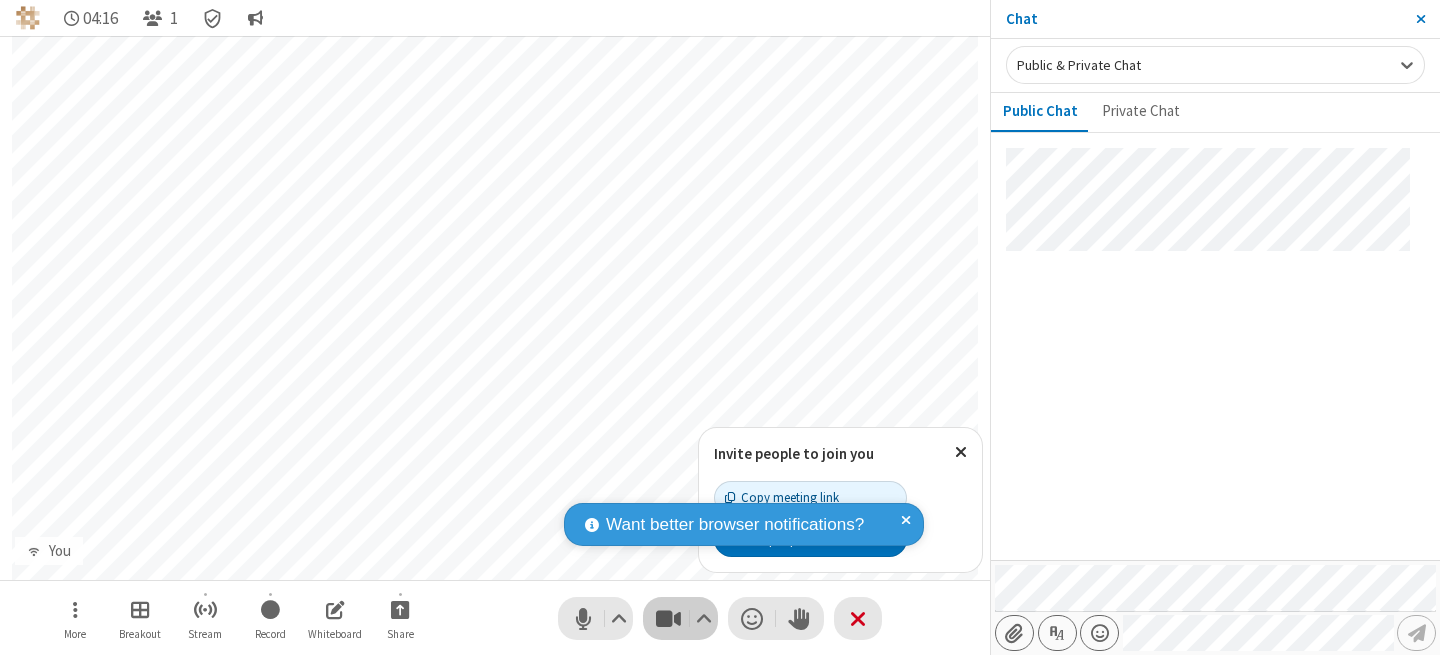click at bounding box center (668, 618) 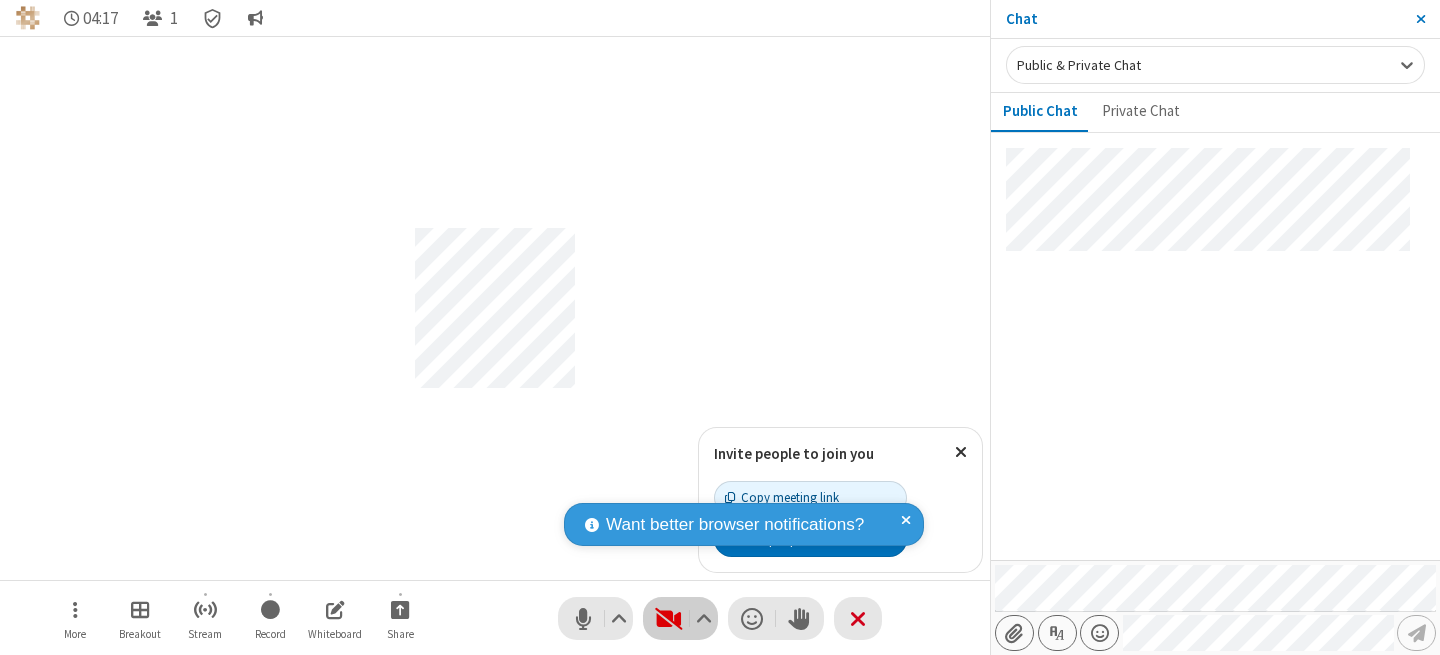 click at bounding box center (668, 618) 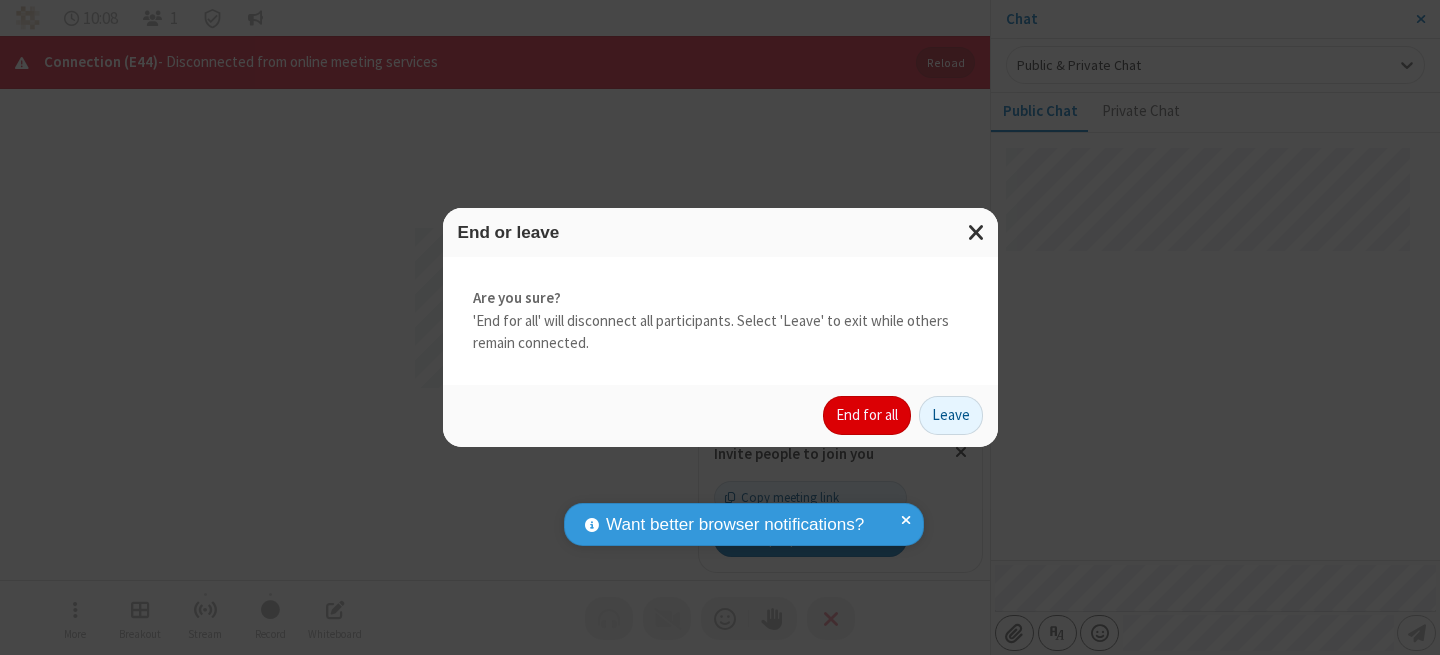click on "End for all" at bounding box center [867, 416] 